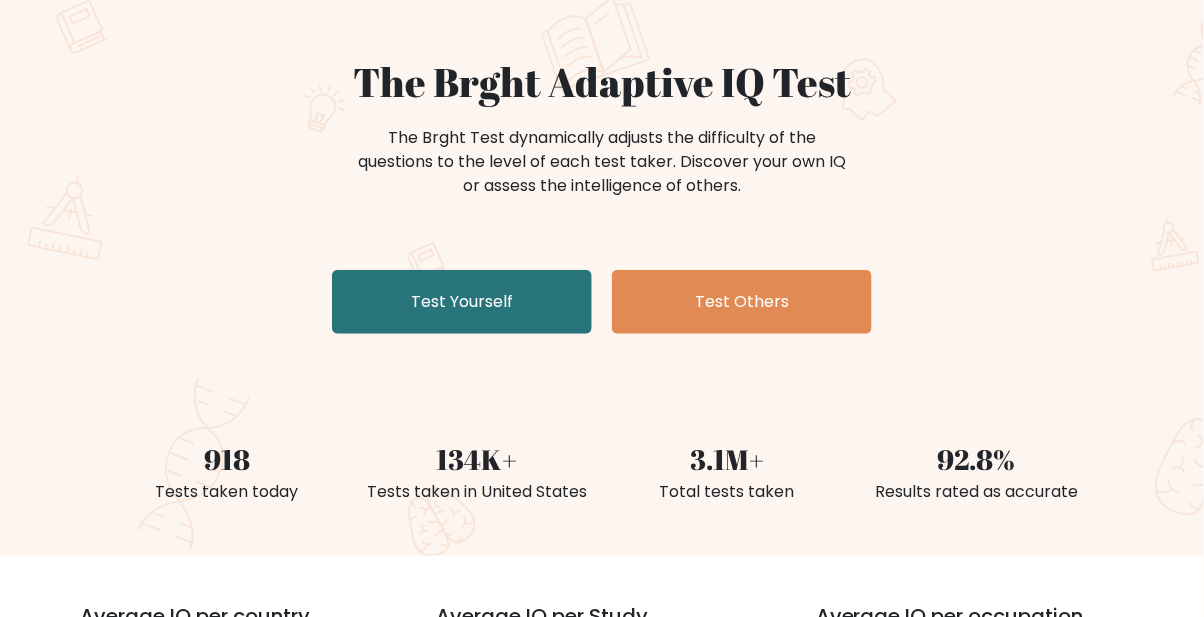 scroll, scrollTop: 148, scrollLeft: 0, axis: vertical 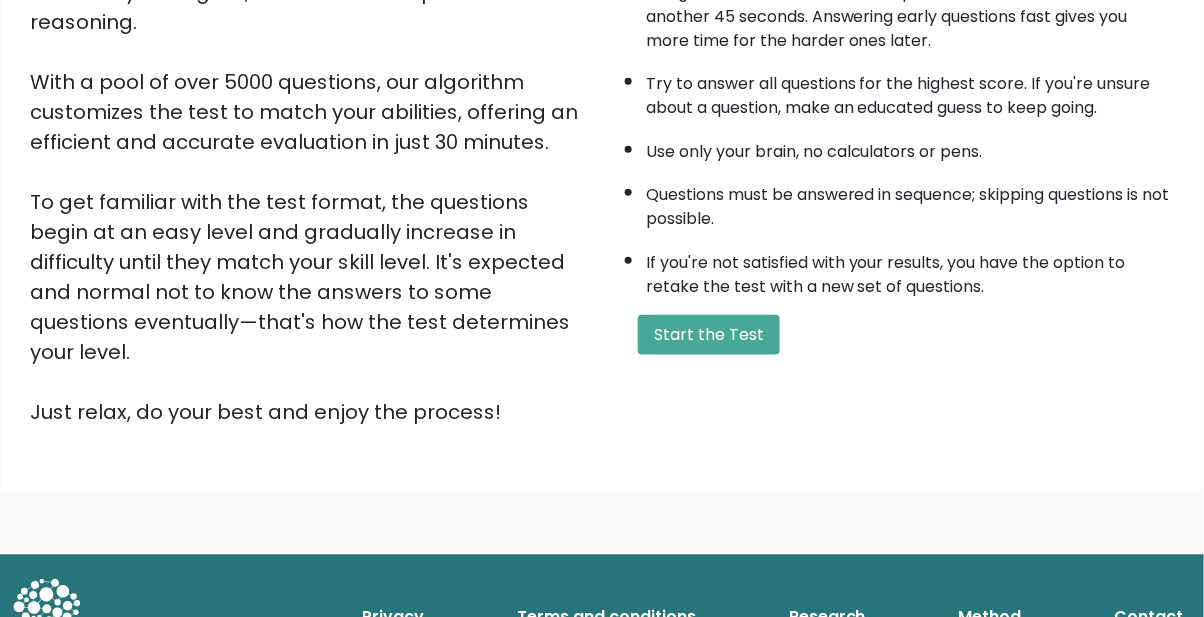 click on "Start the Test" at bounding box center [709, 335] 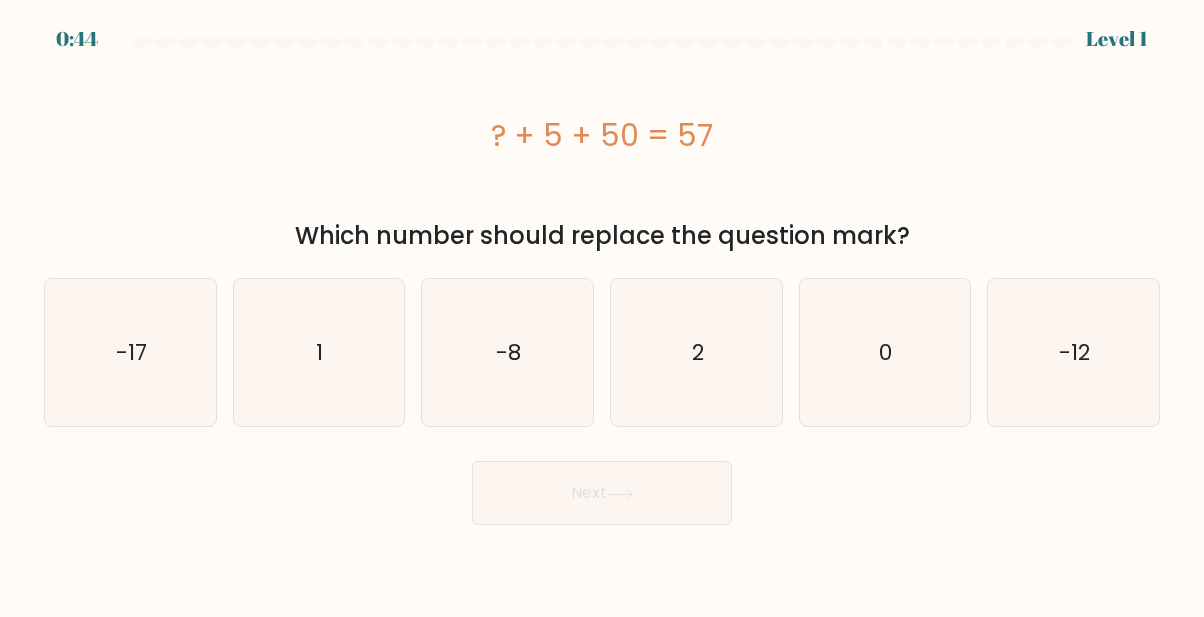 scroll, scrollTop: 0, scrollLeft: 0, axis: both 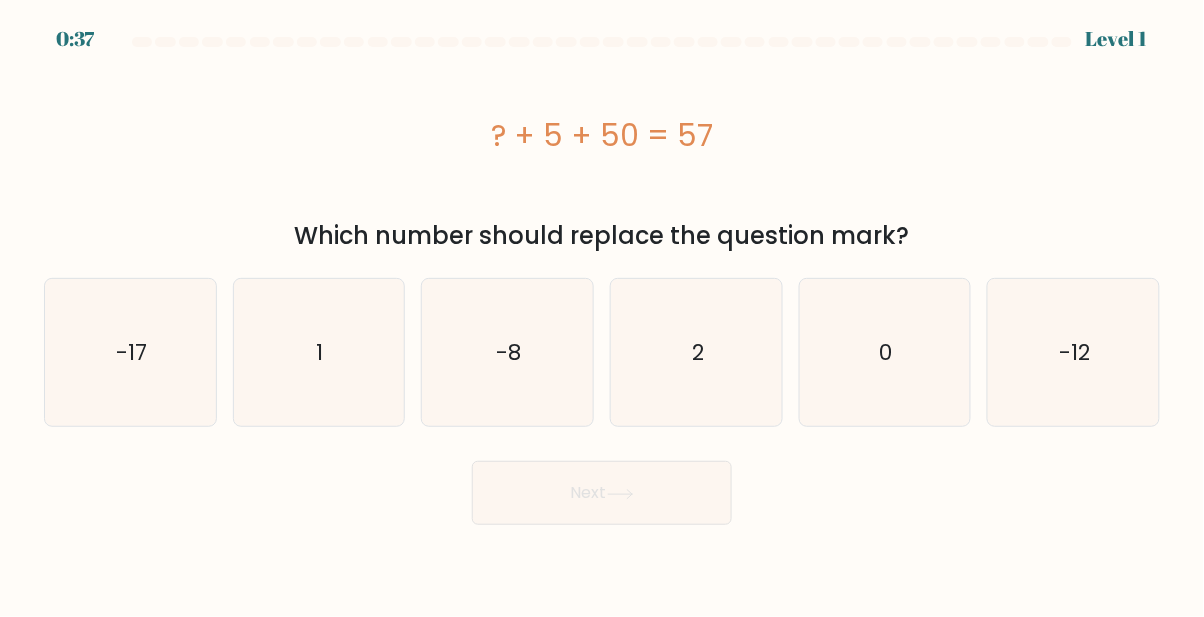 click on "2" 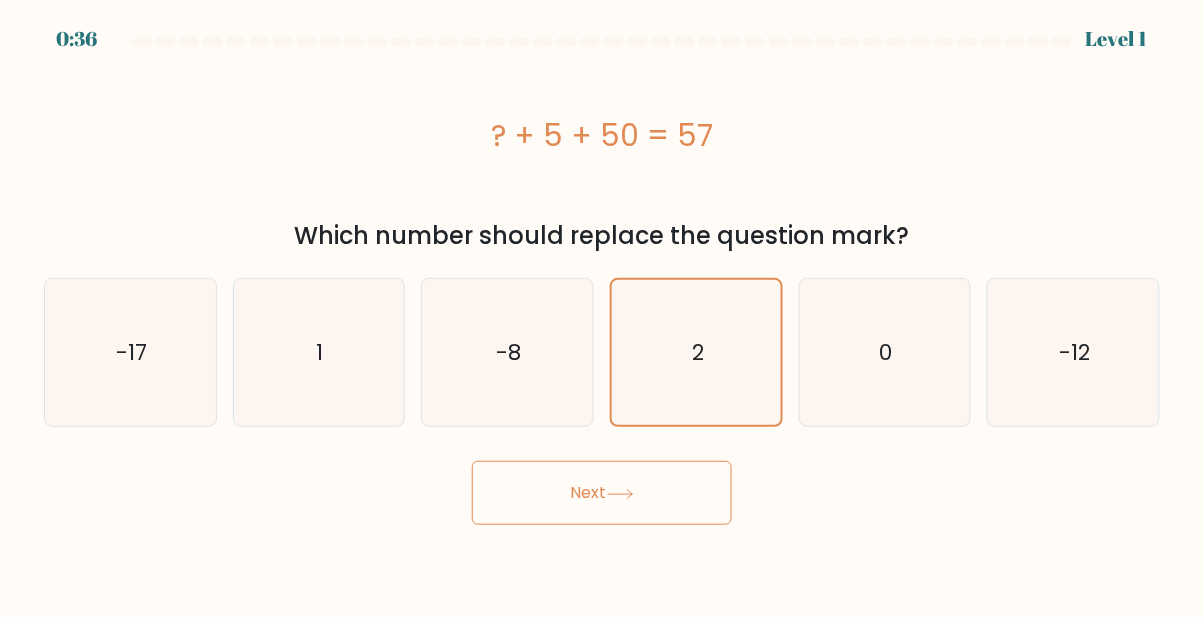 click on "Next" at bounding box center (602, 493) 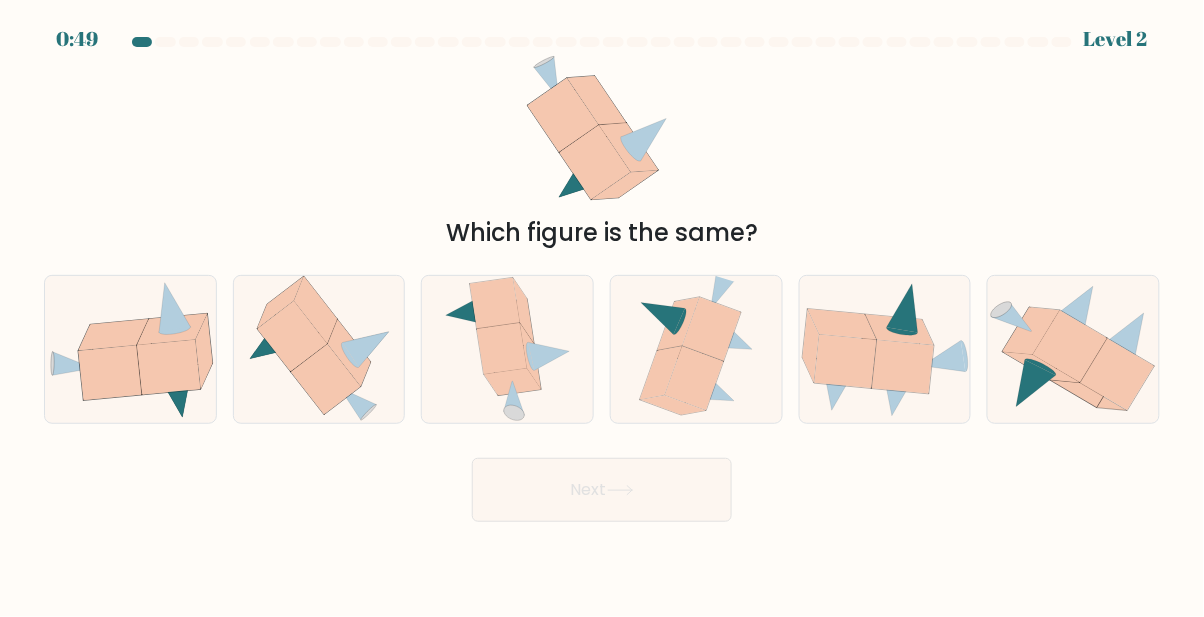 click 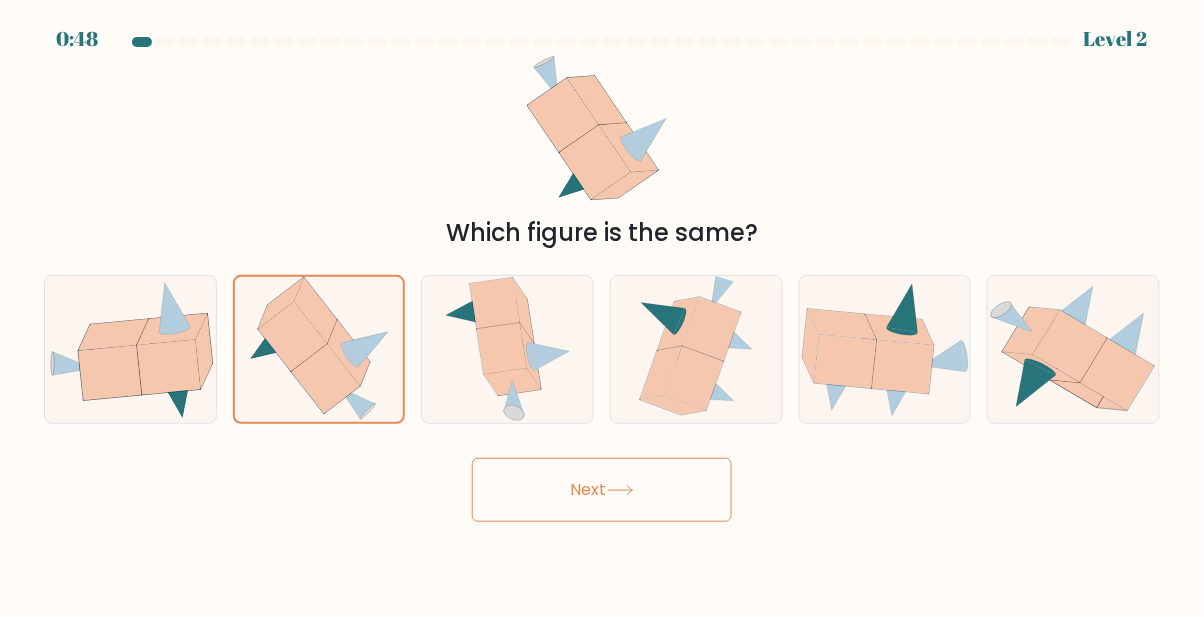 click on "Next" at bounding box center [602, 490] 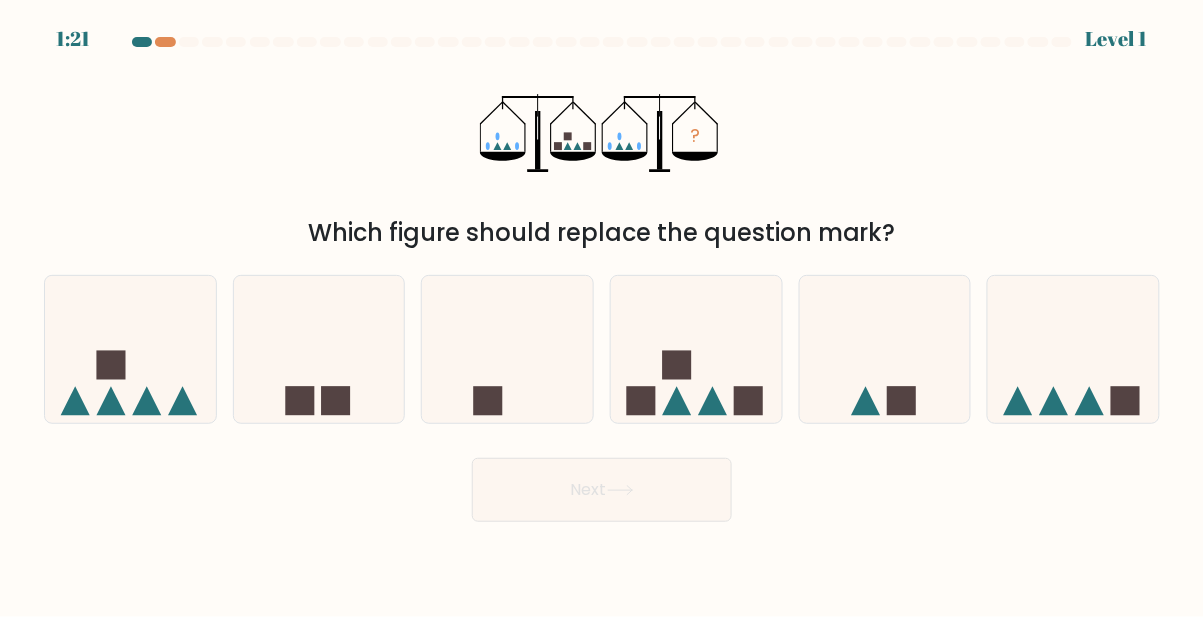 click 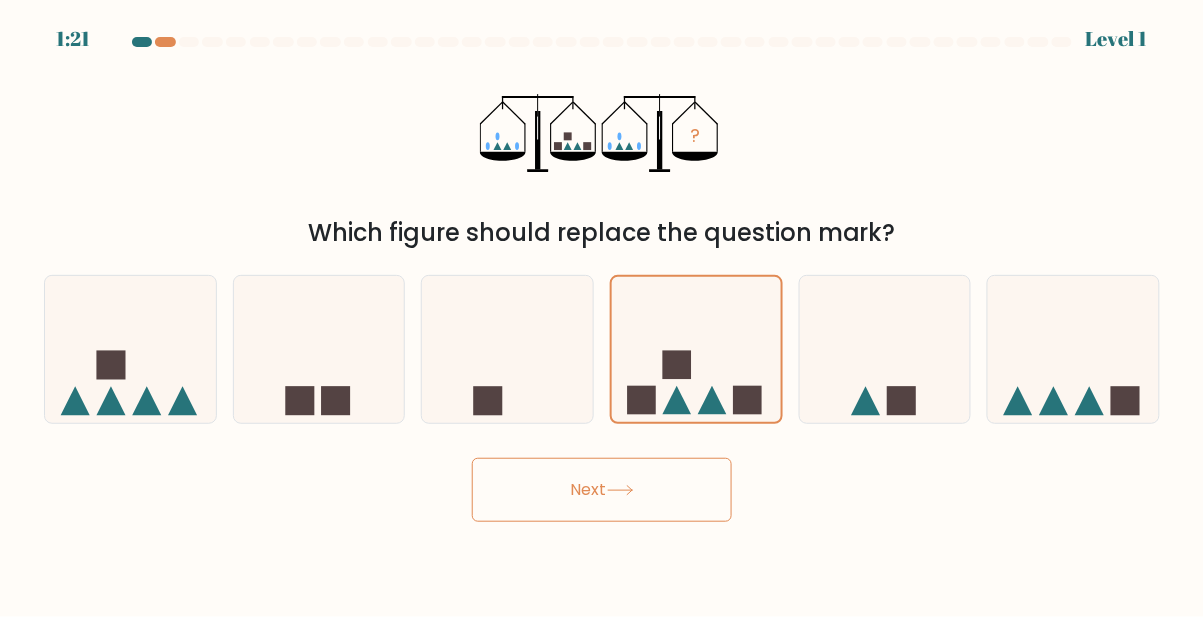 click on "Next" at bounding box center [602, 490] 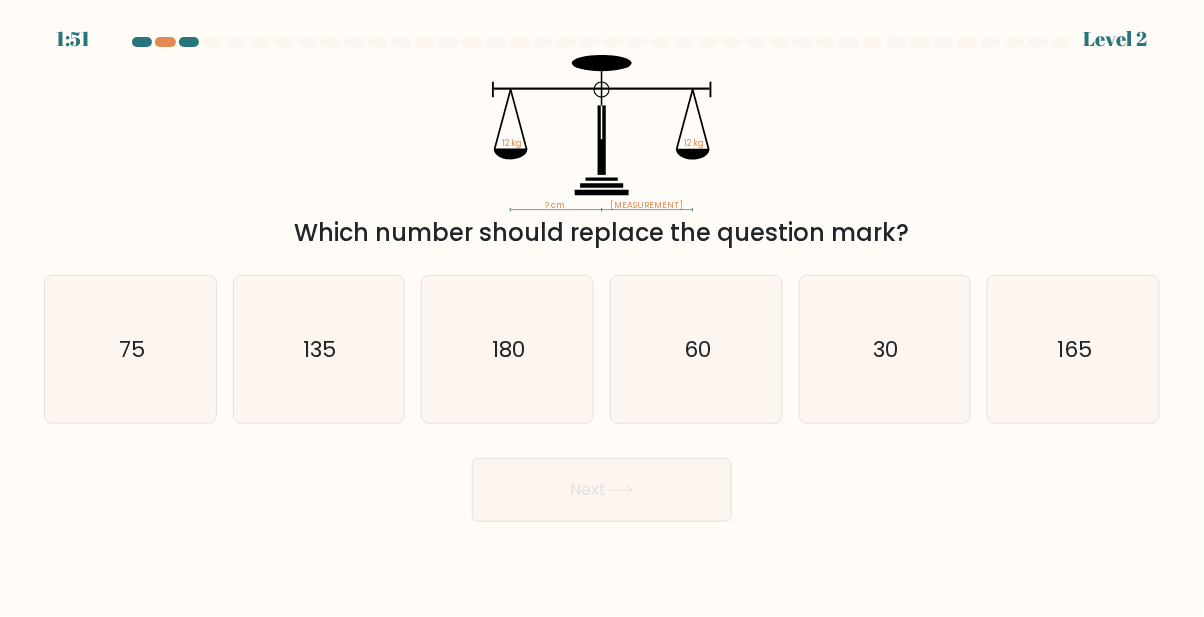 click on "75" 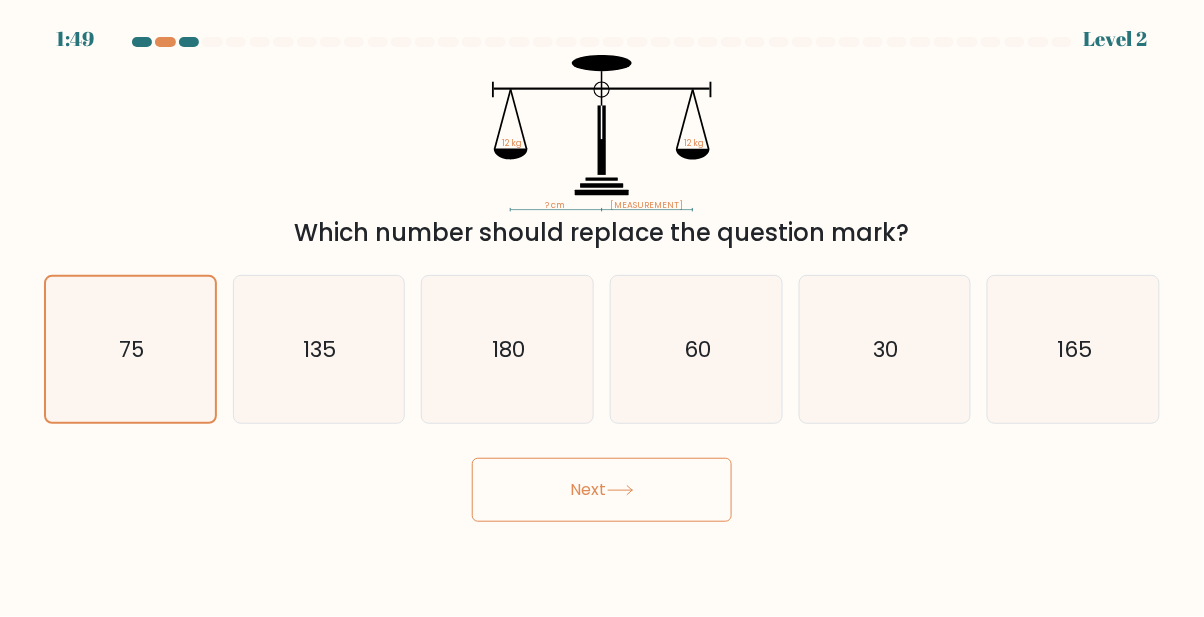 click on "Next" at bounding box center (602, 490) 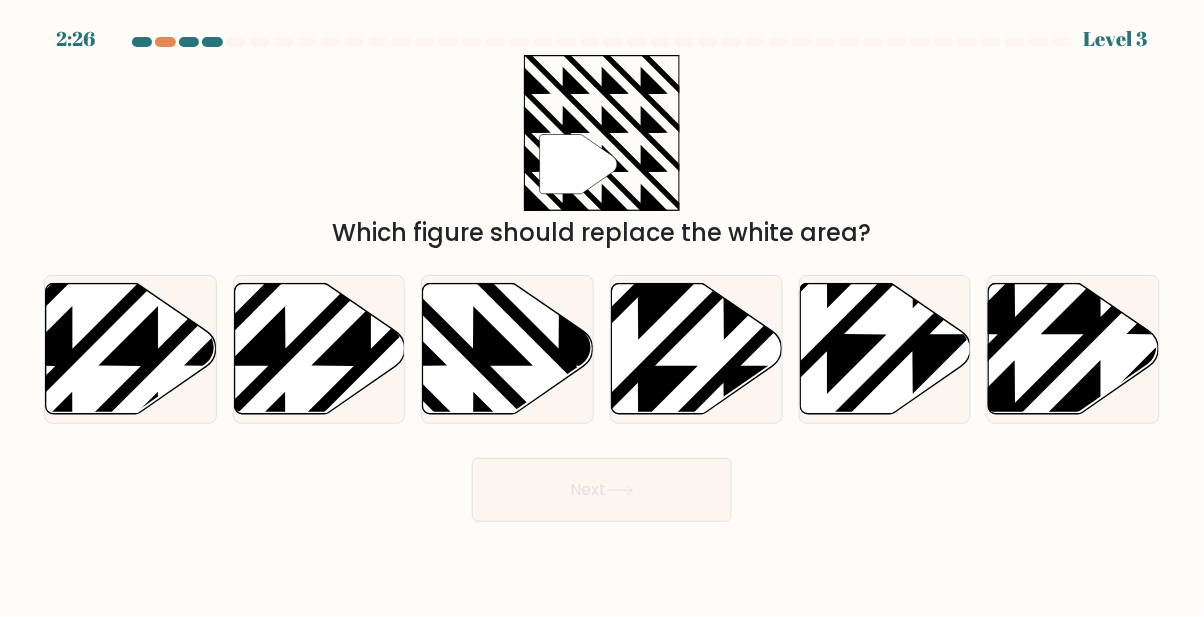 click 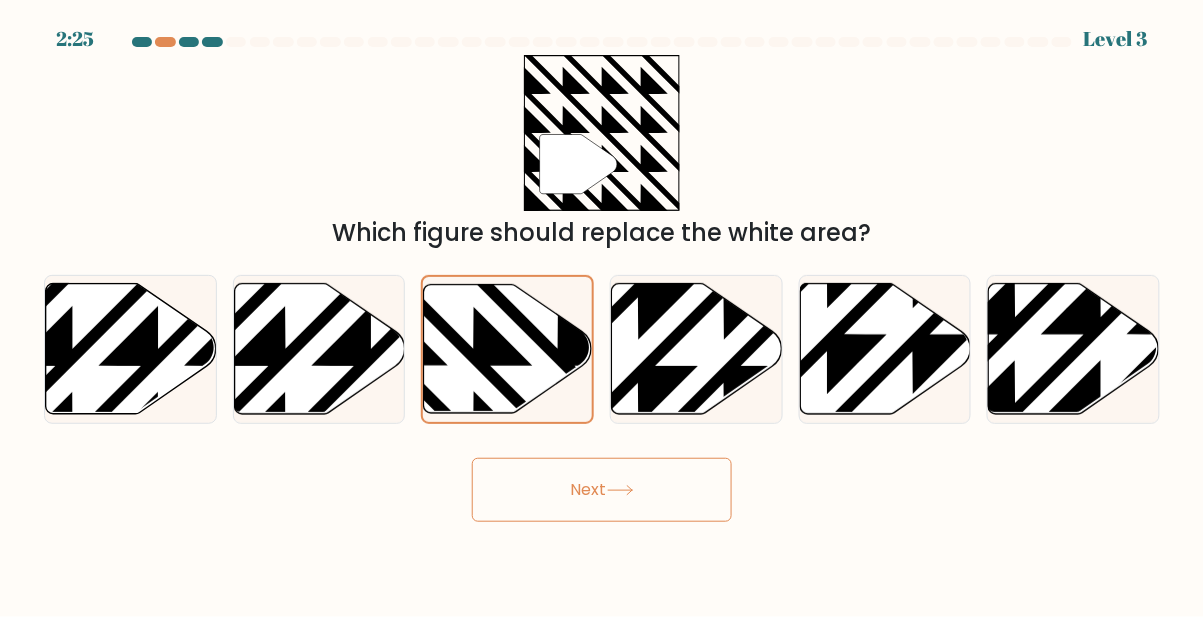 click on "Next" at bounding box center [602, 490] 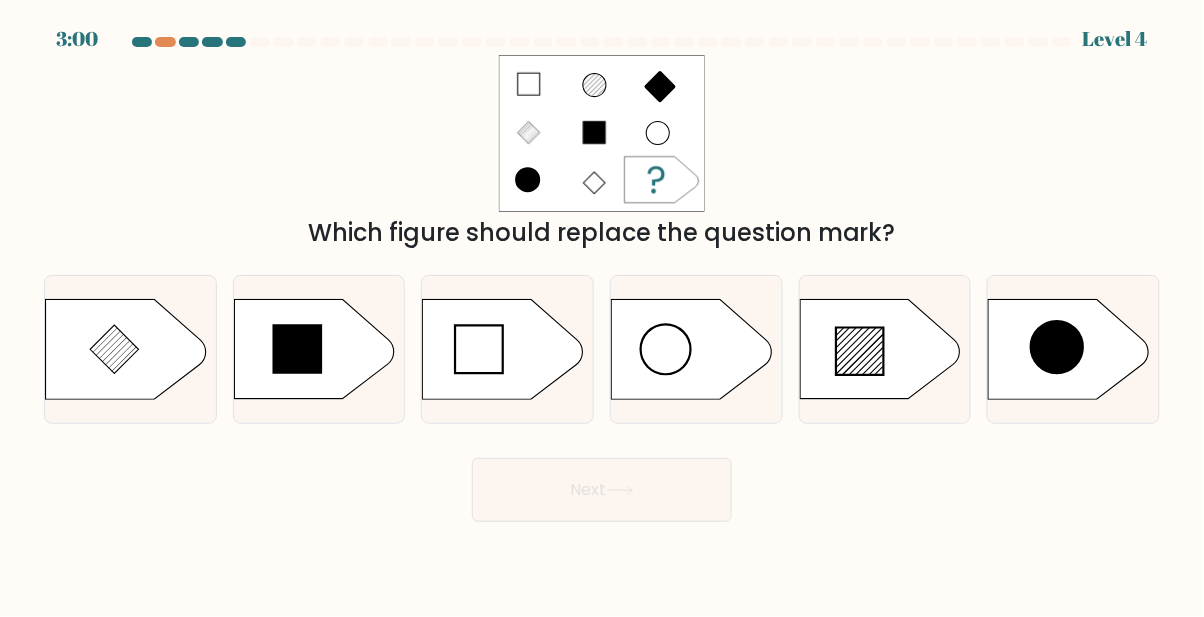 click 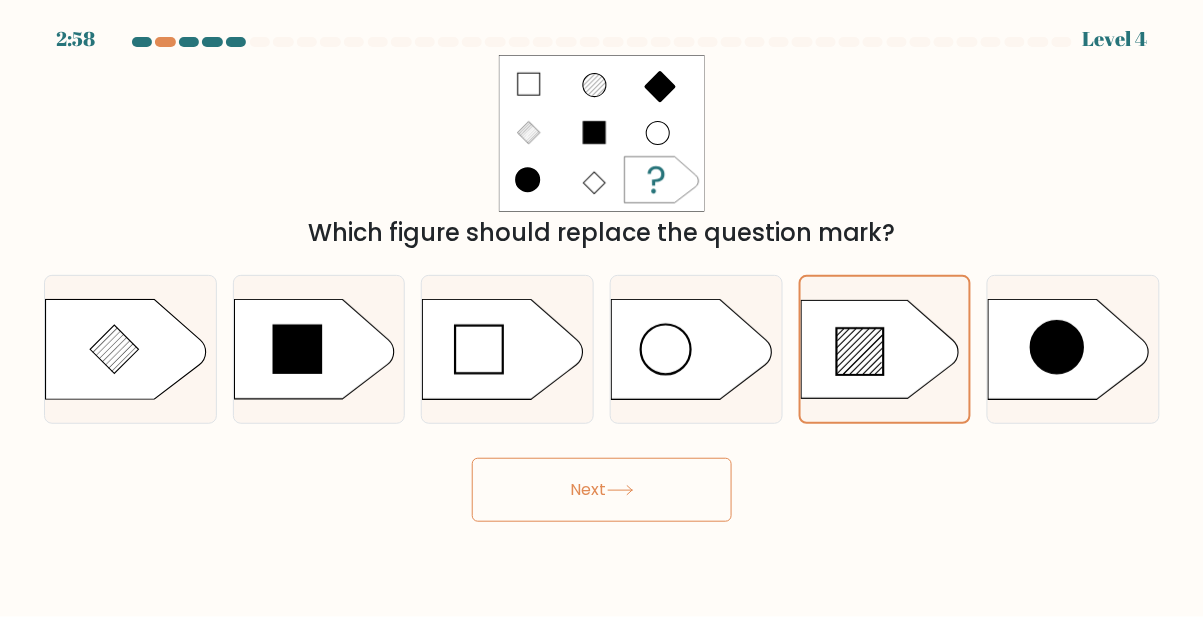 click on "Next" at bounding box center (602, 490) 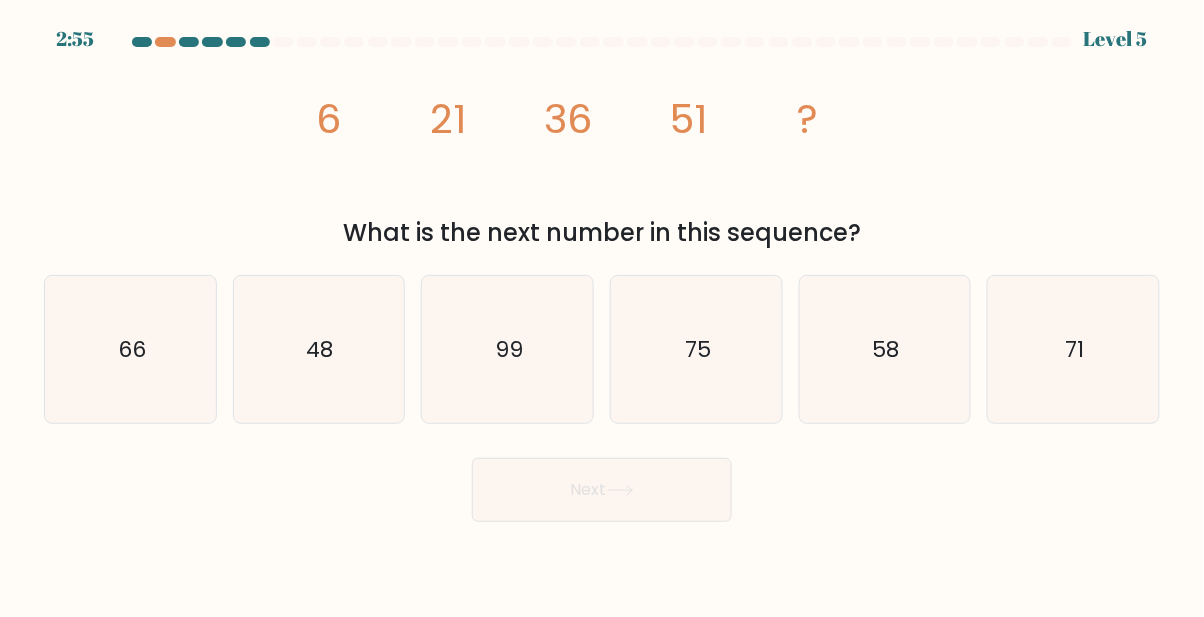 click on "66" 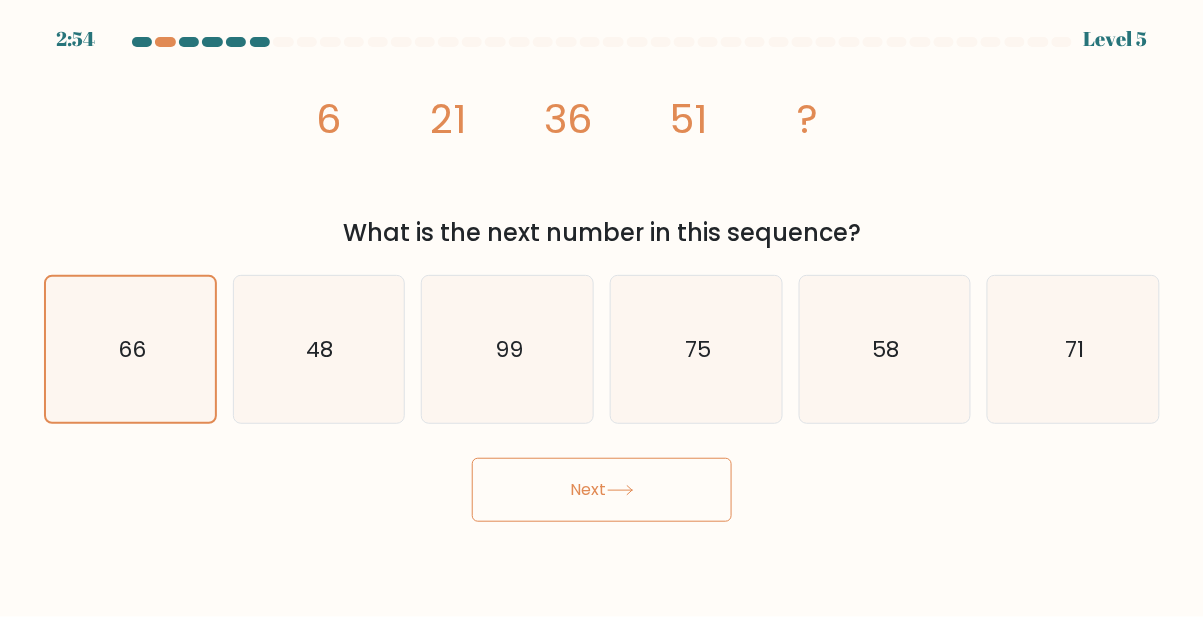 click on "Next" at bounding box center (602, 490) 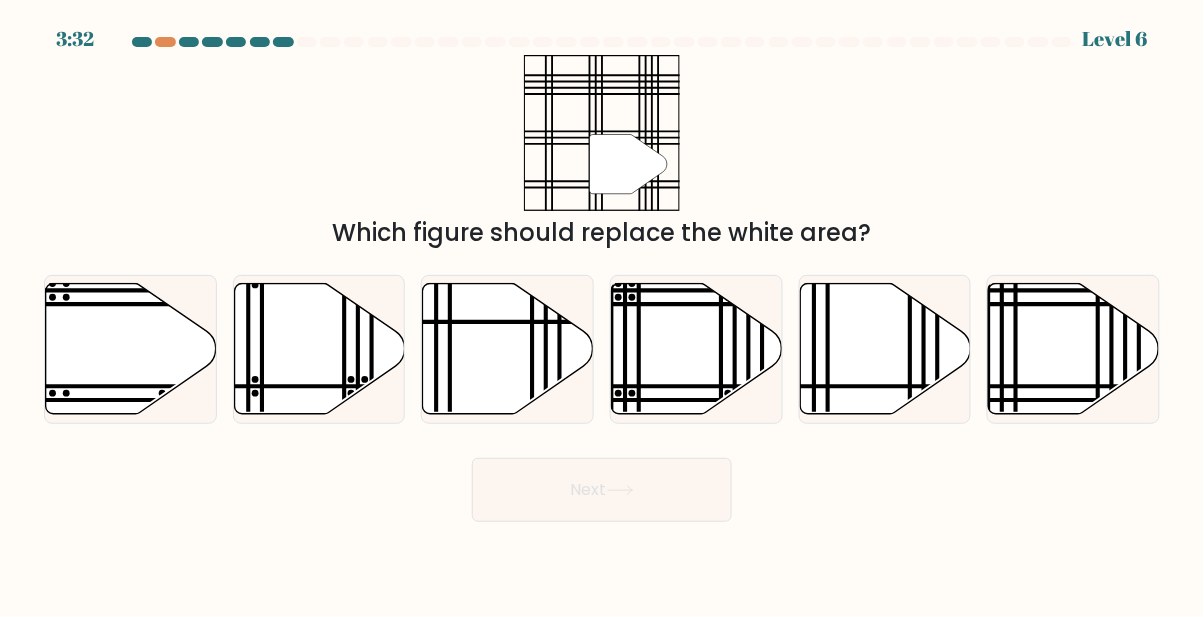click 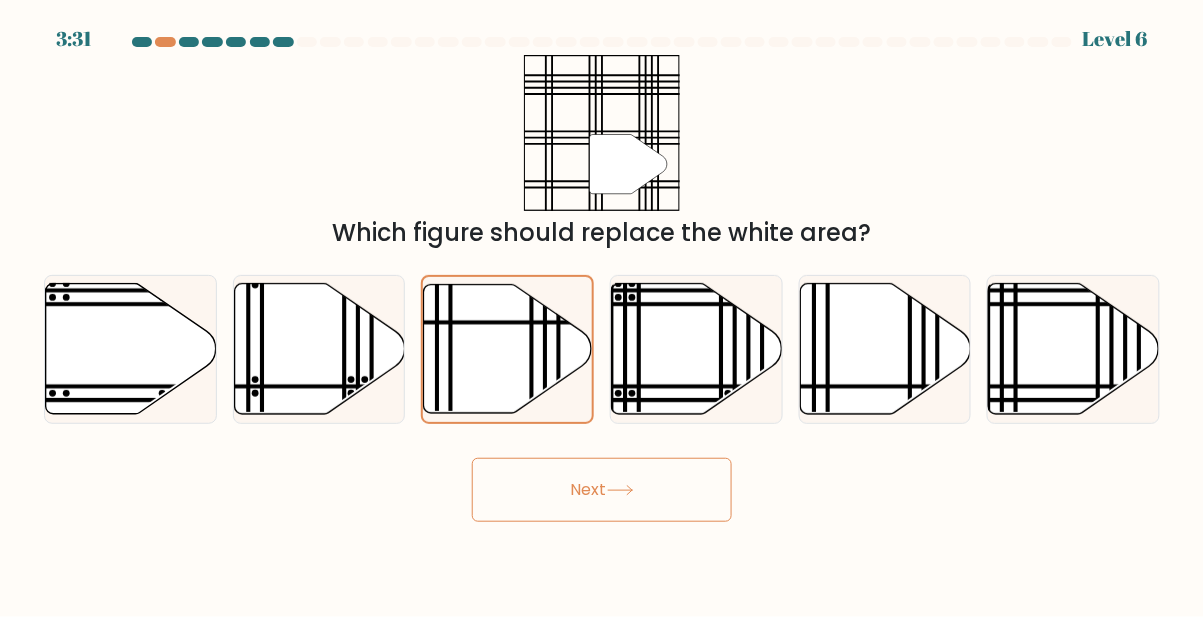 click on "Next" at bounding box center [602, 490] 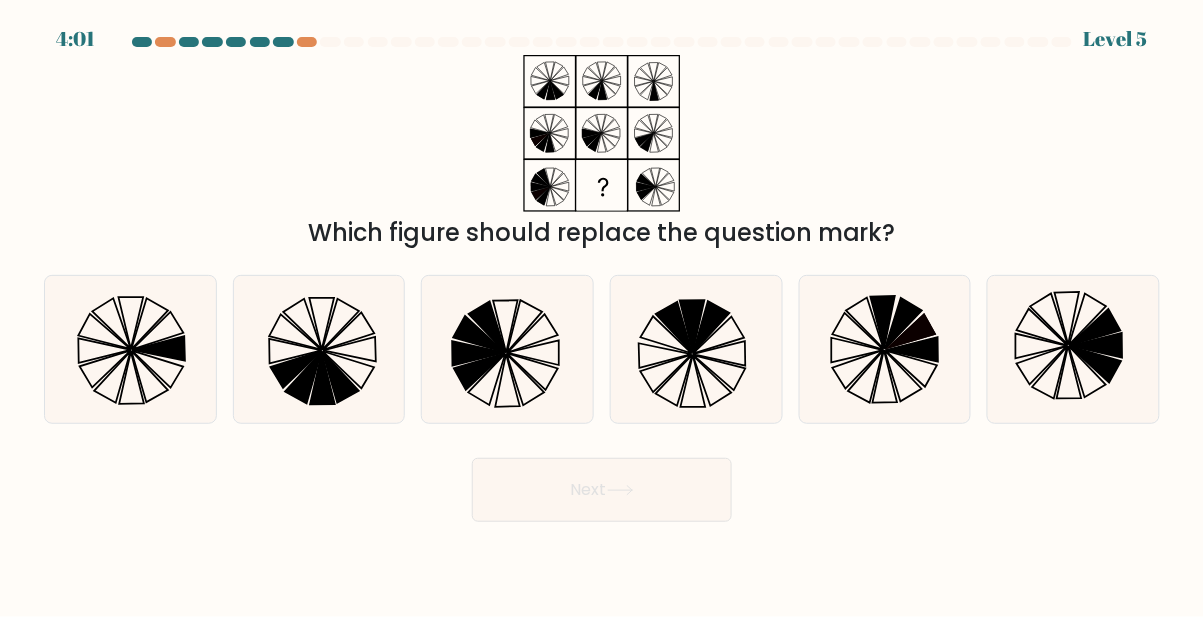 click 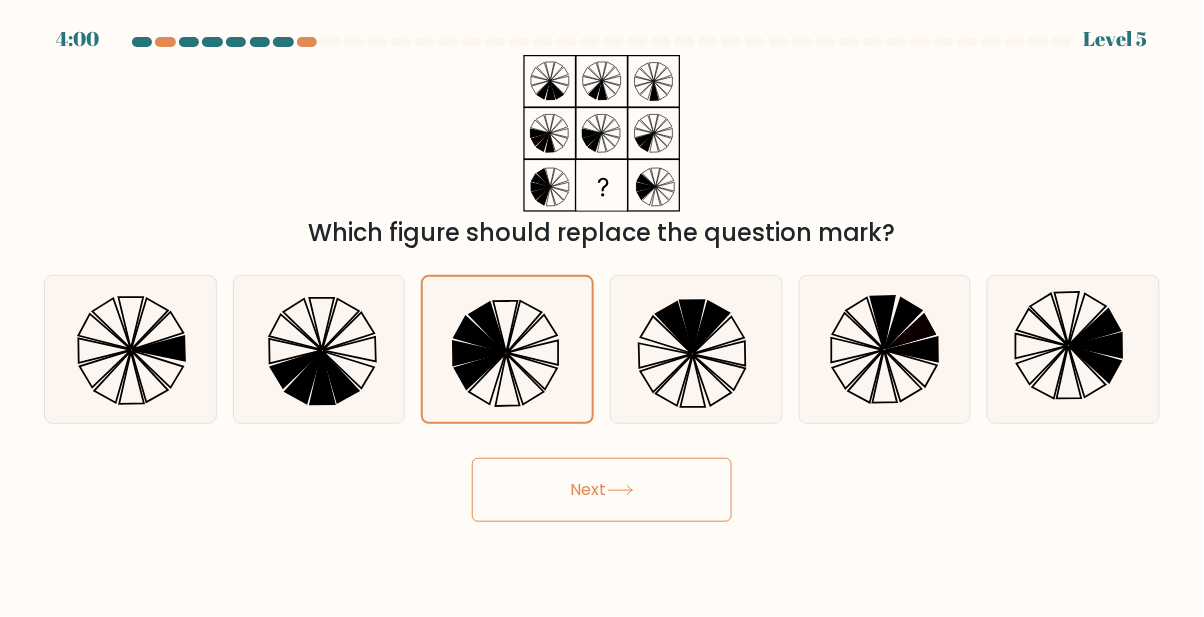 click on "Next" at bounding box center [602, 490] 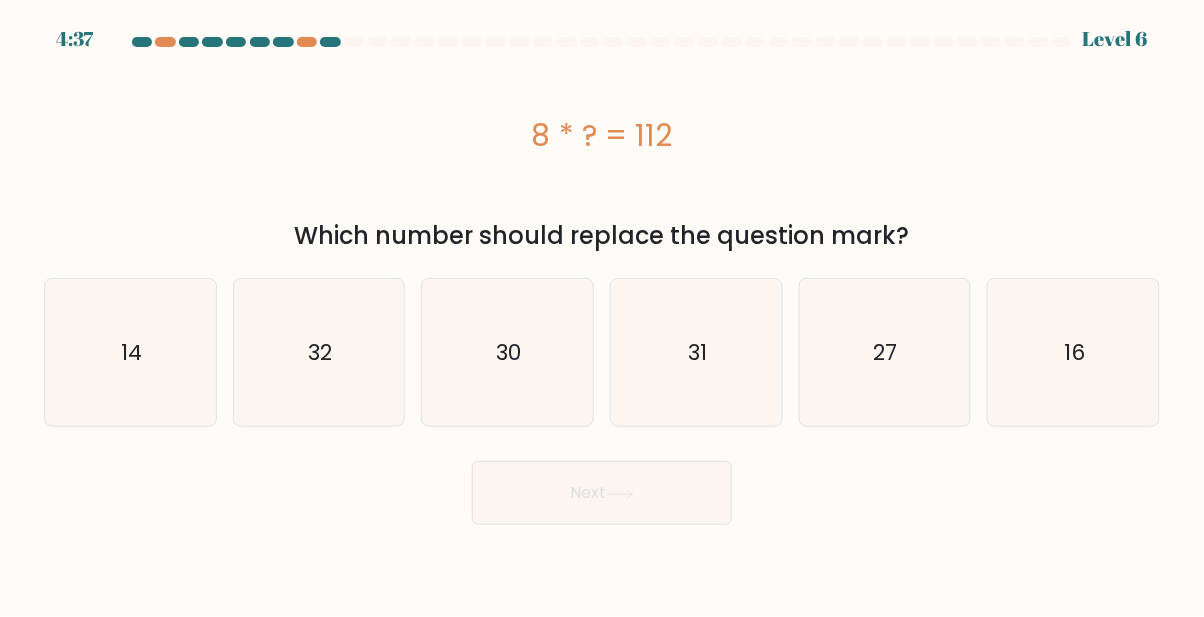 click on "14" 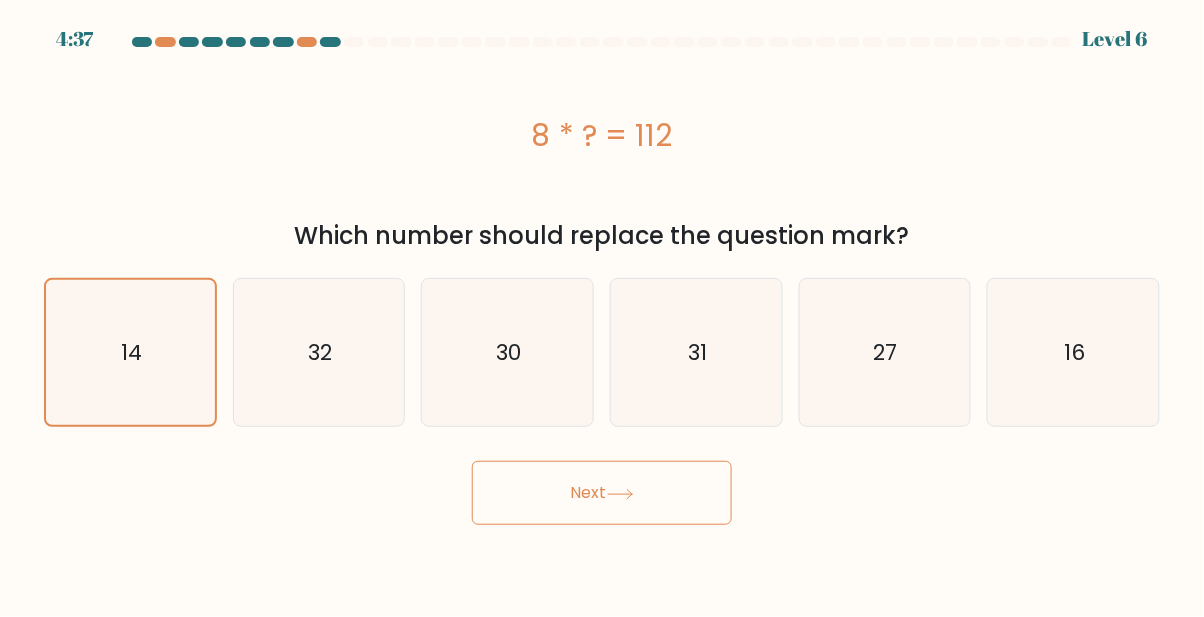 click on "Next" at bounding box center [602, 493] 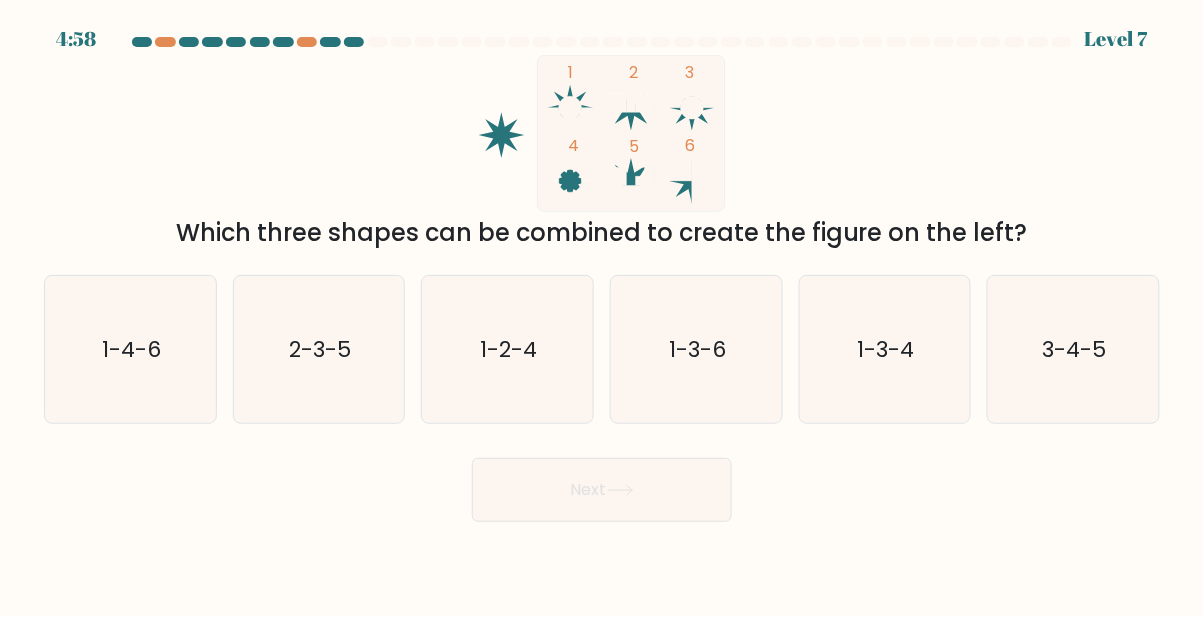 scroll, scrollTop: 9, scrollLeft: 0, axis: vertical 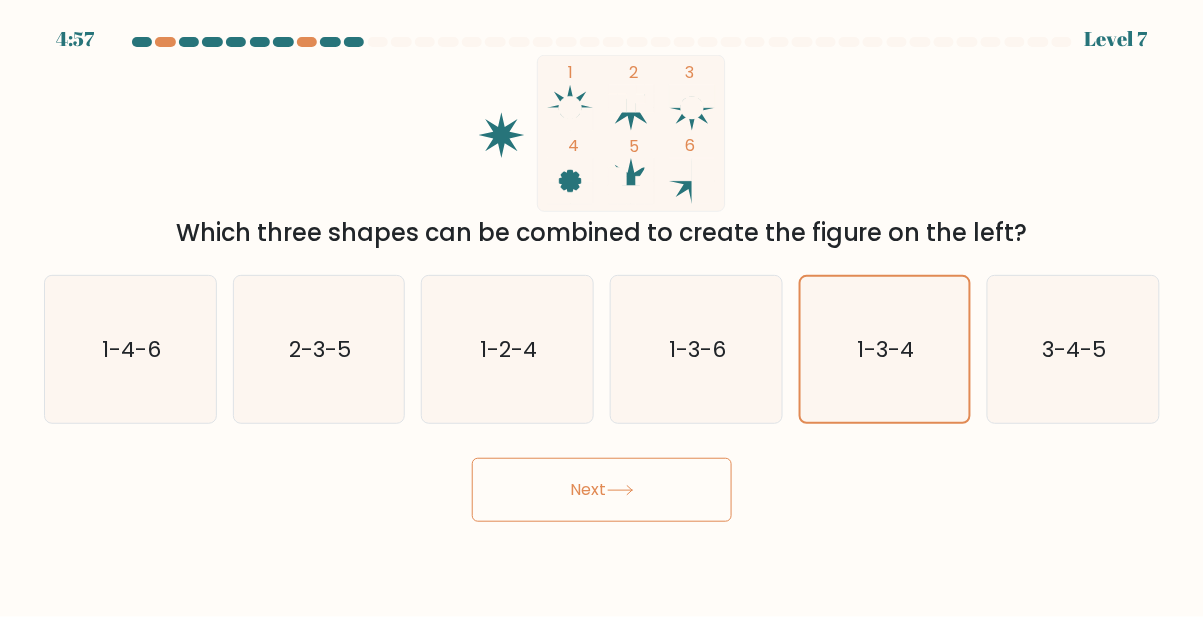 click on "Next" at bounding box center [602, 490] 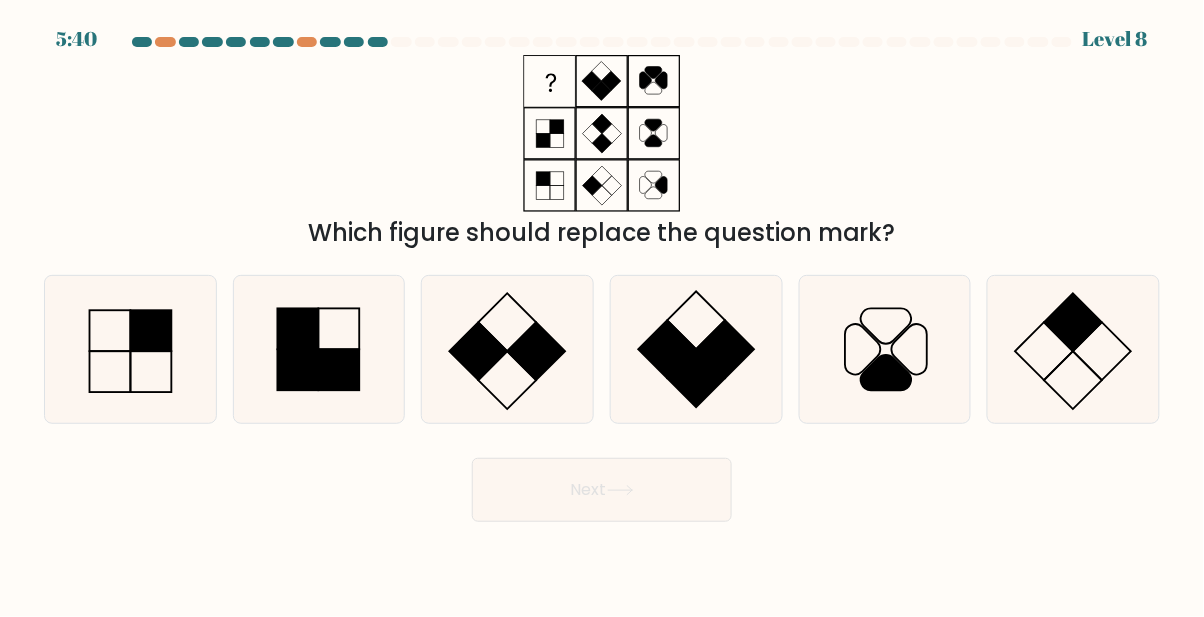 click 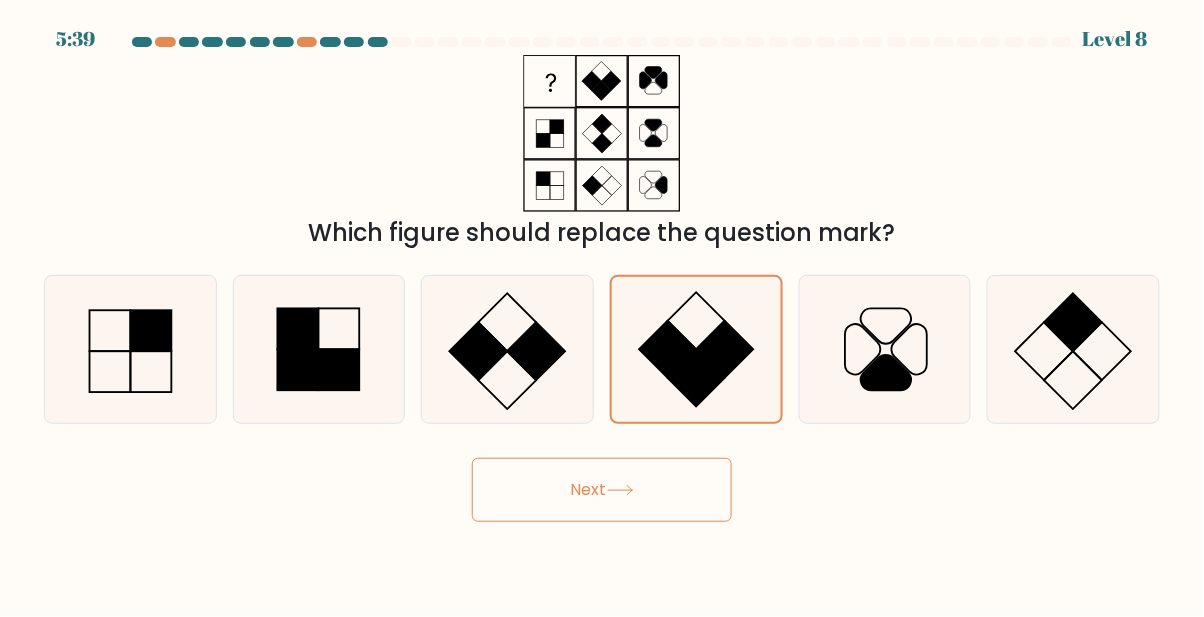 click on "Next" at bounding box center (602, 490) 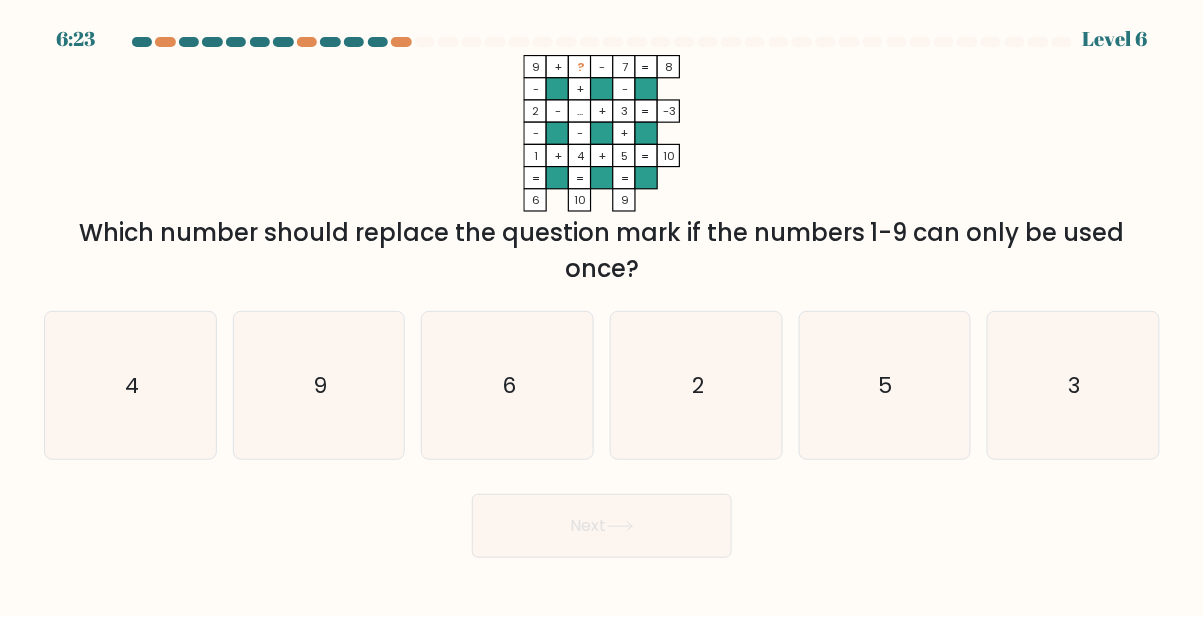 click on "5" 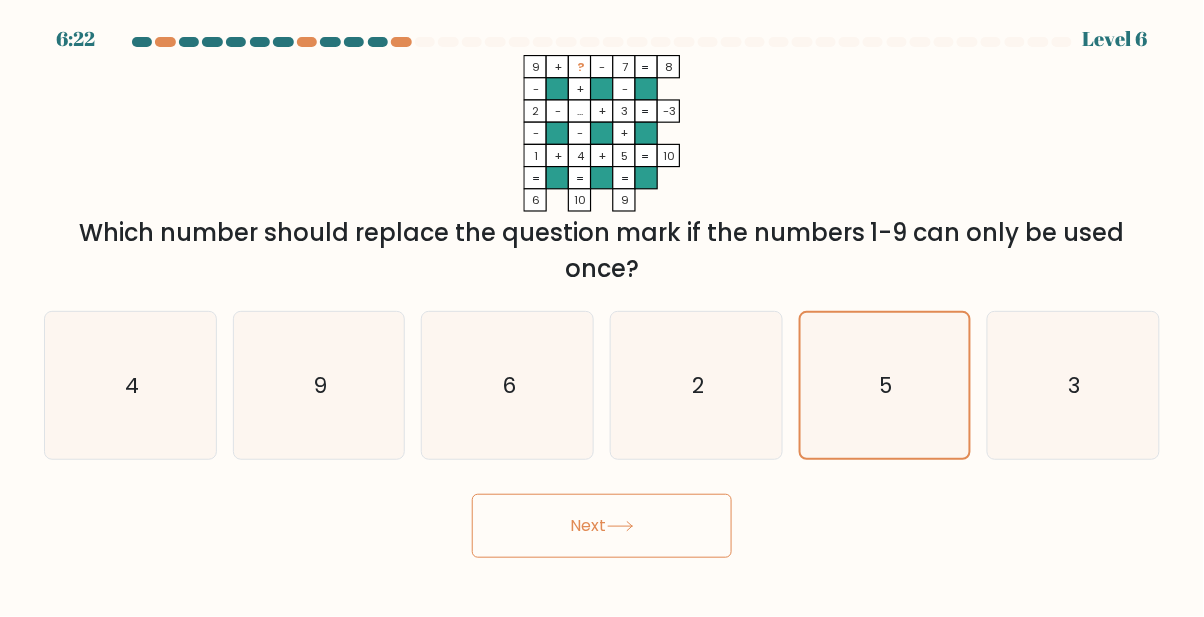 click on "Next" at bounding box center [602, 526] 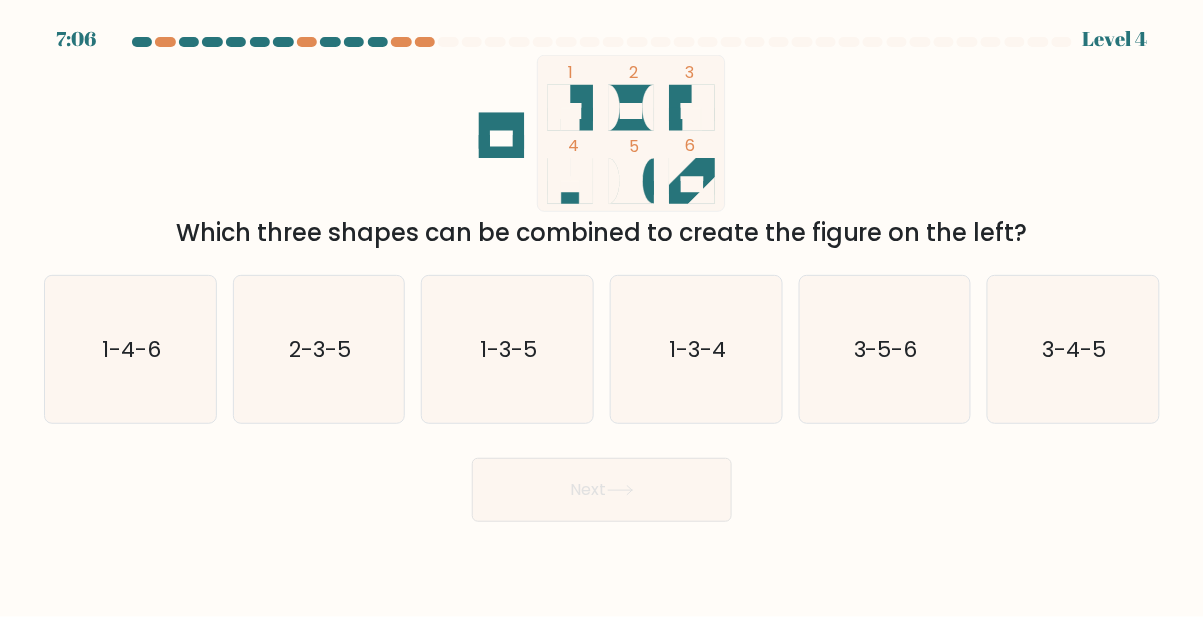 click on "3-5-6" 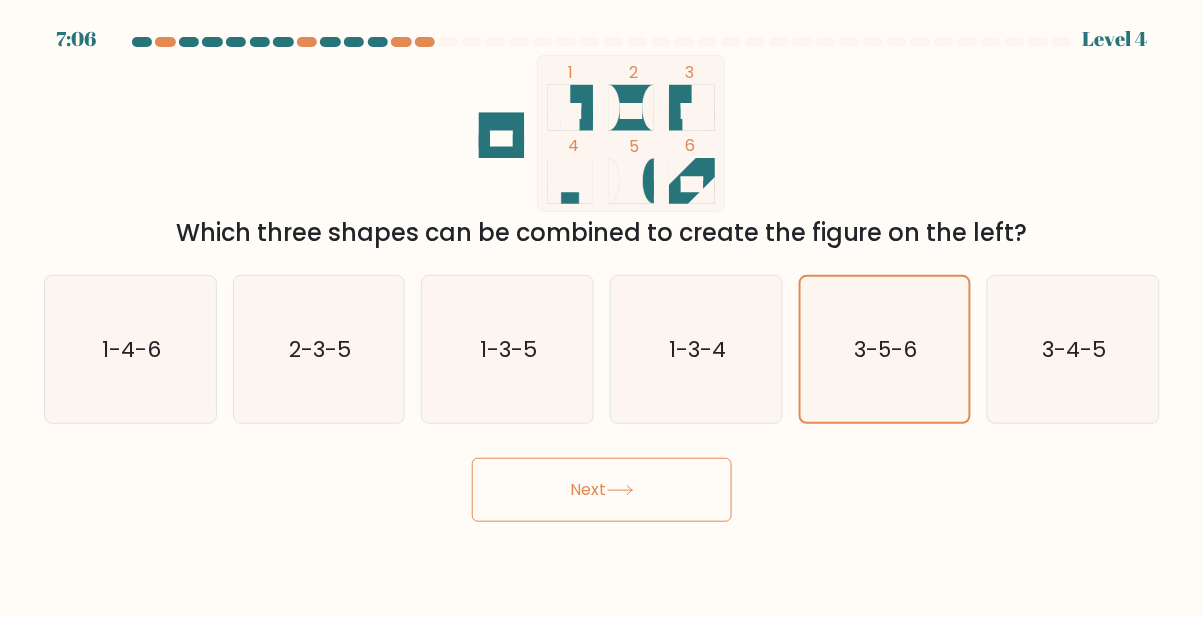 click on "Next" at bounding box center [602, 490] 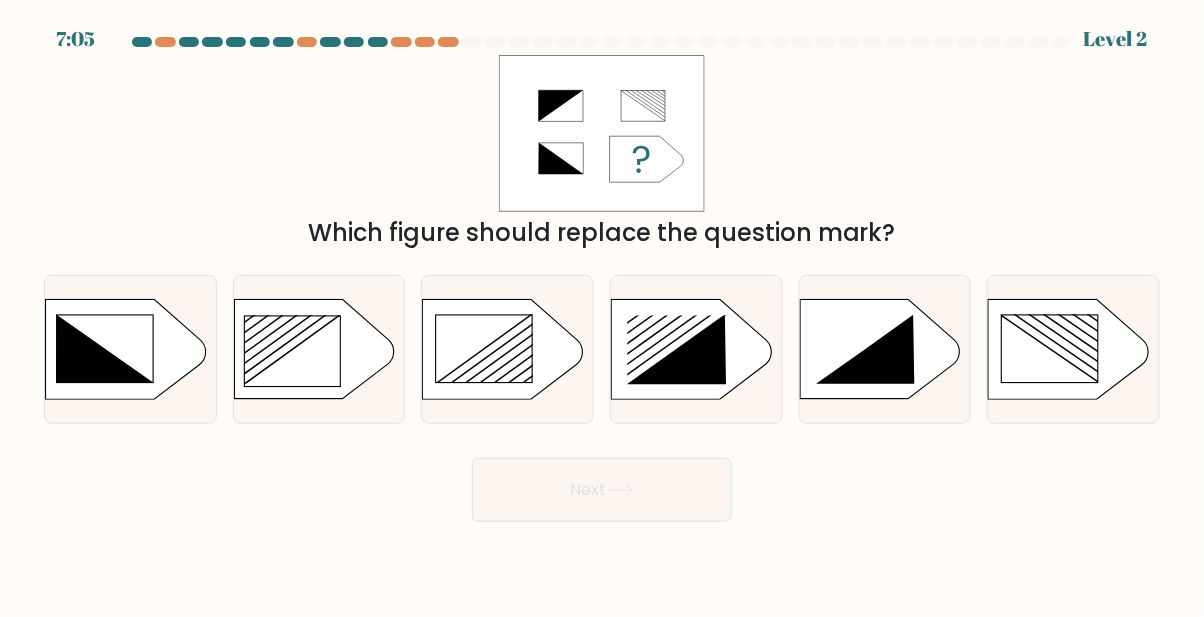 click 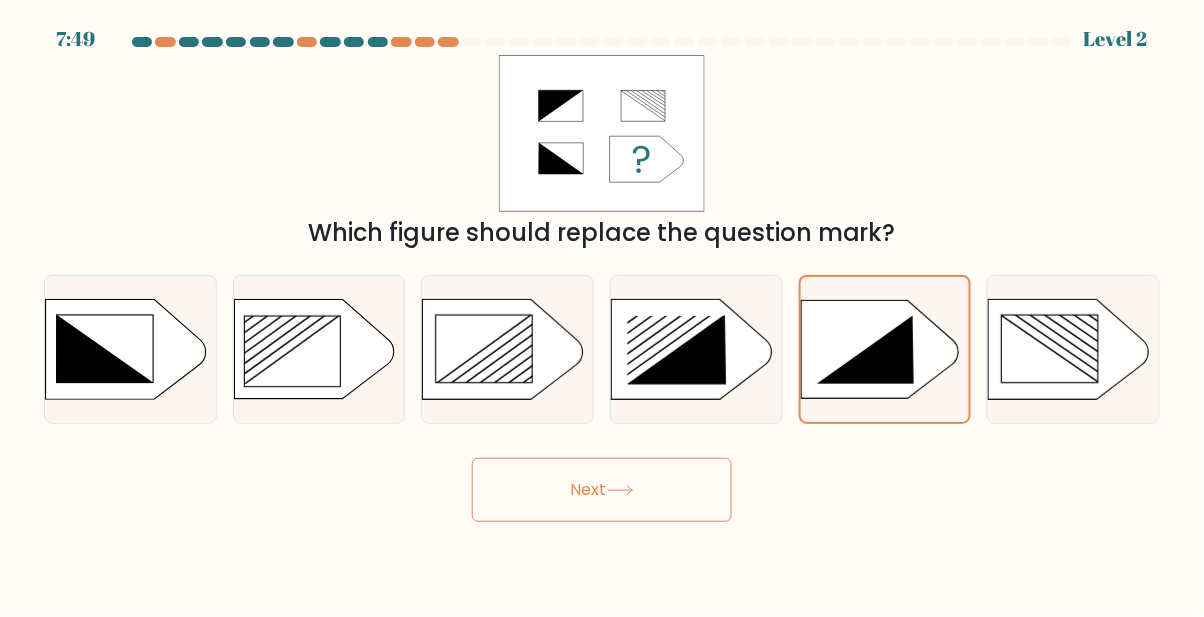 click on "Next" at bounding box center (602, 490) 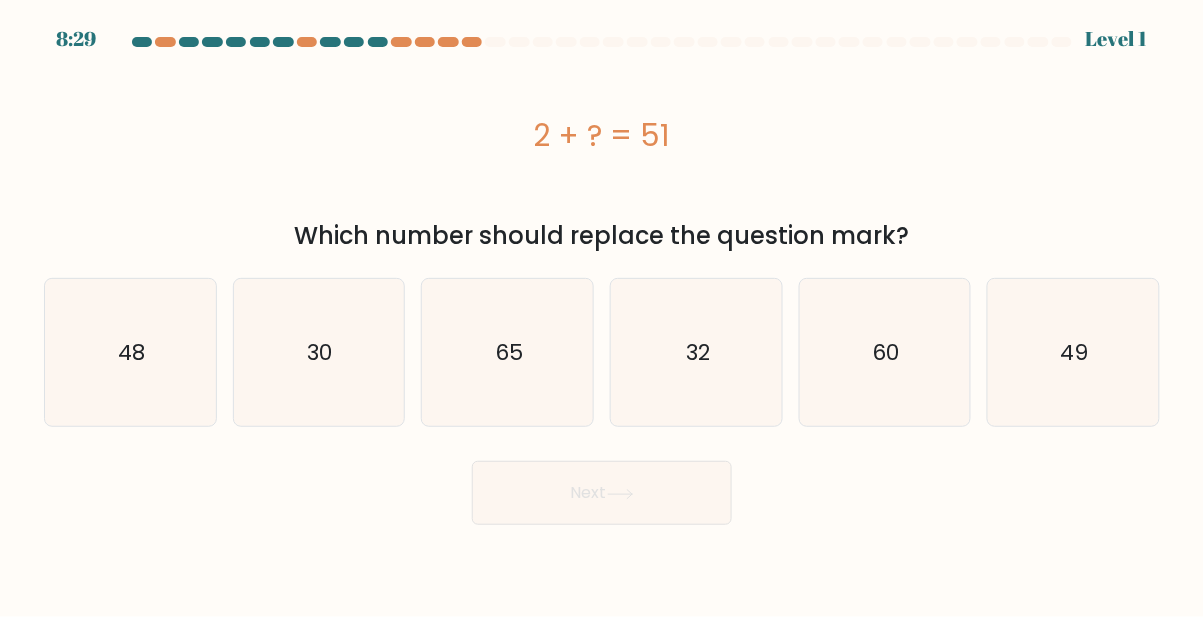 click on "49" 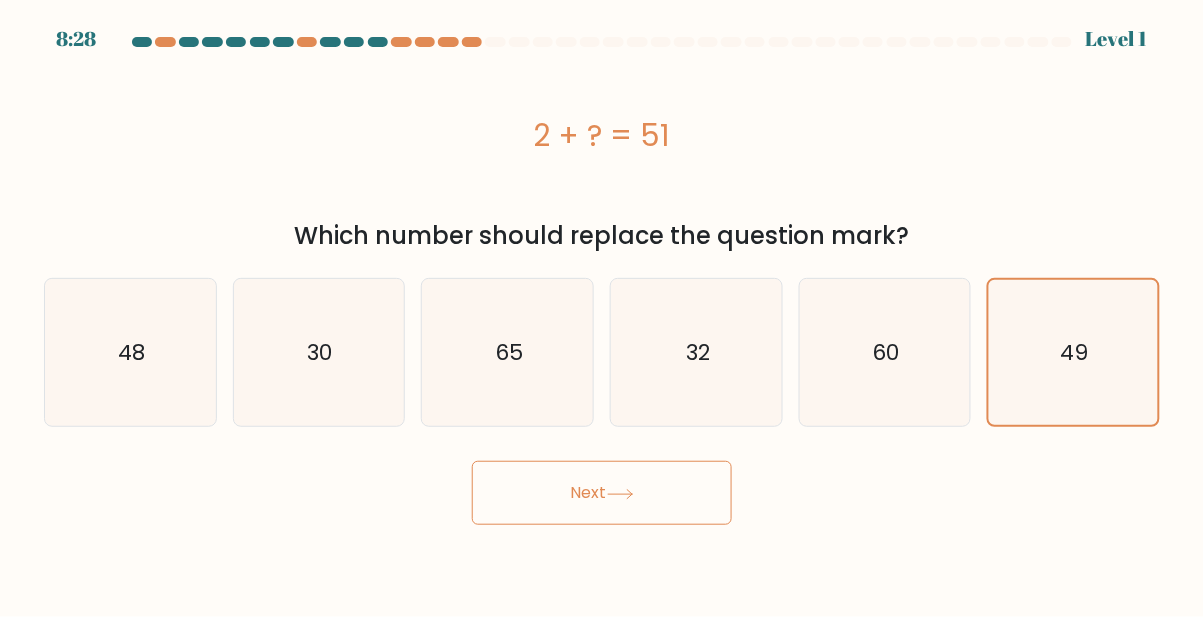 click on "Next" at bounding box center [602, 493] 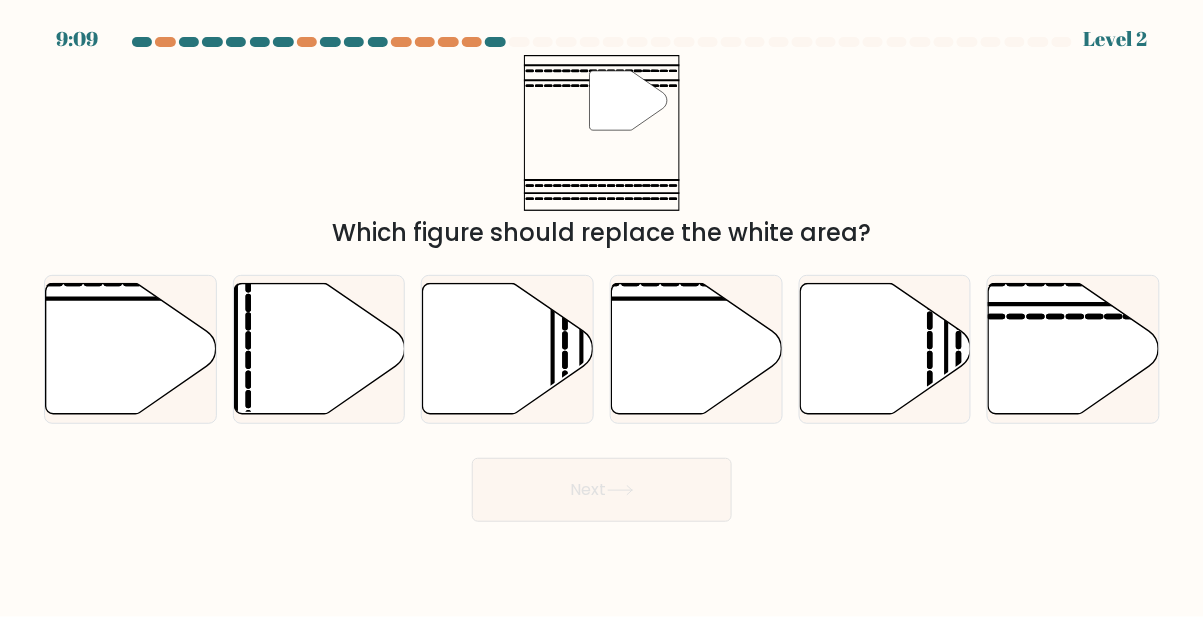 click 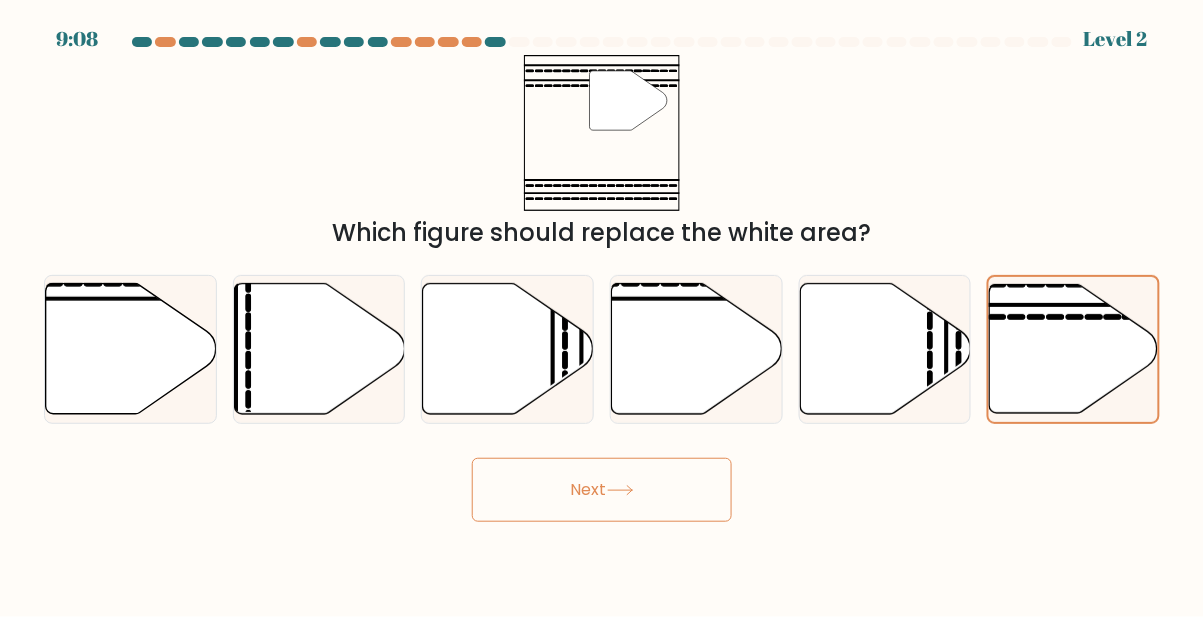 click on "Next" at bounding box center [602, 490] 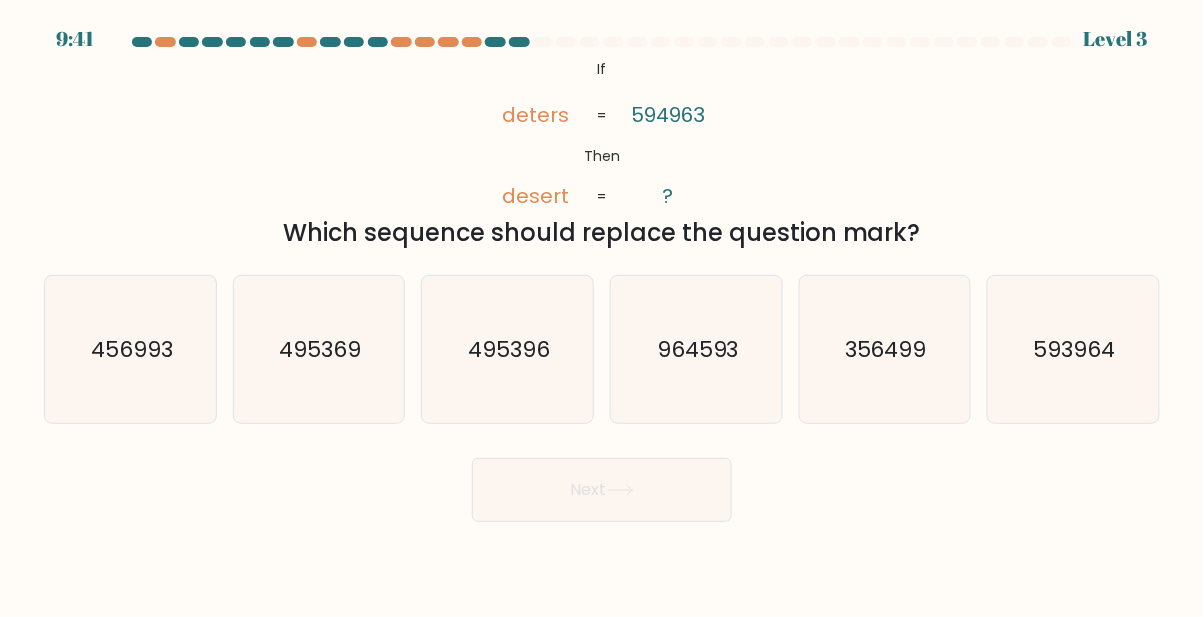 click on "593964" 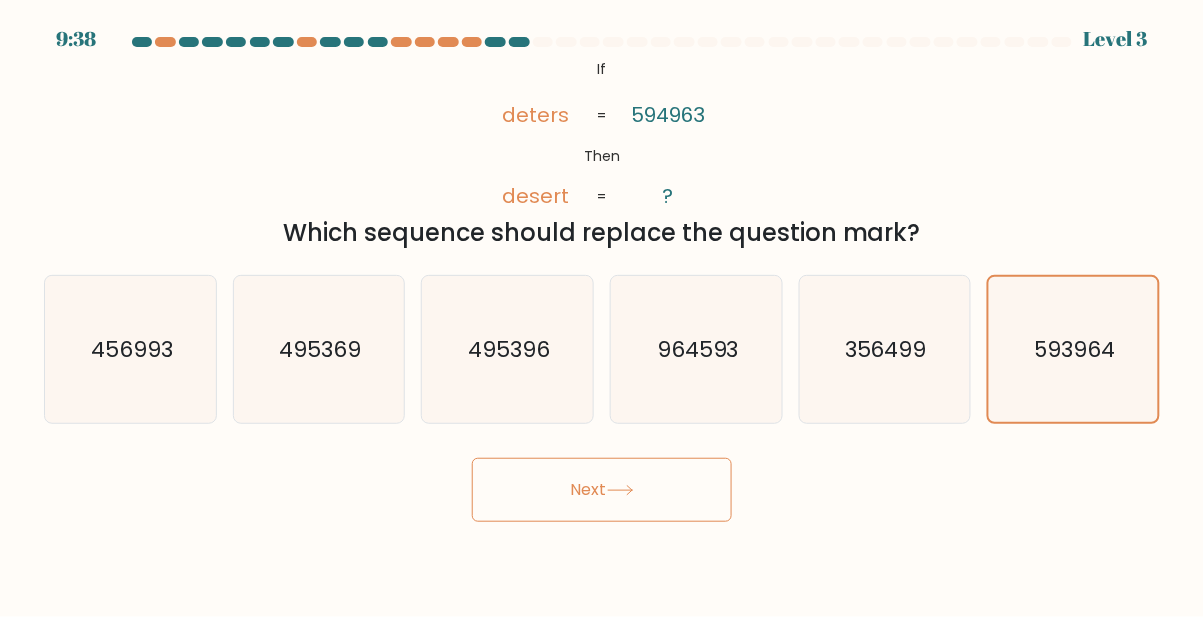 click on "Next" at bounding box center [602, 490] 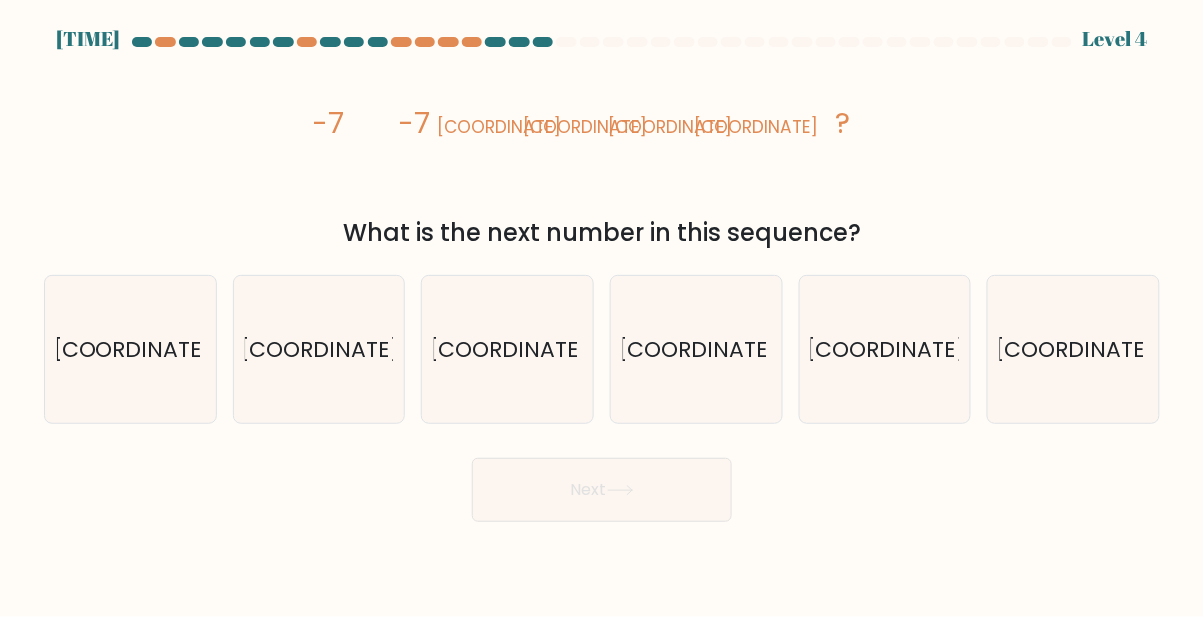 click on "[COORDINATE]" 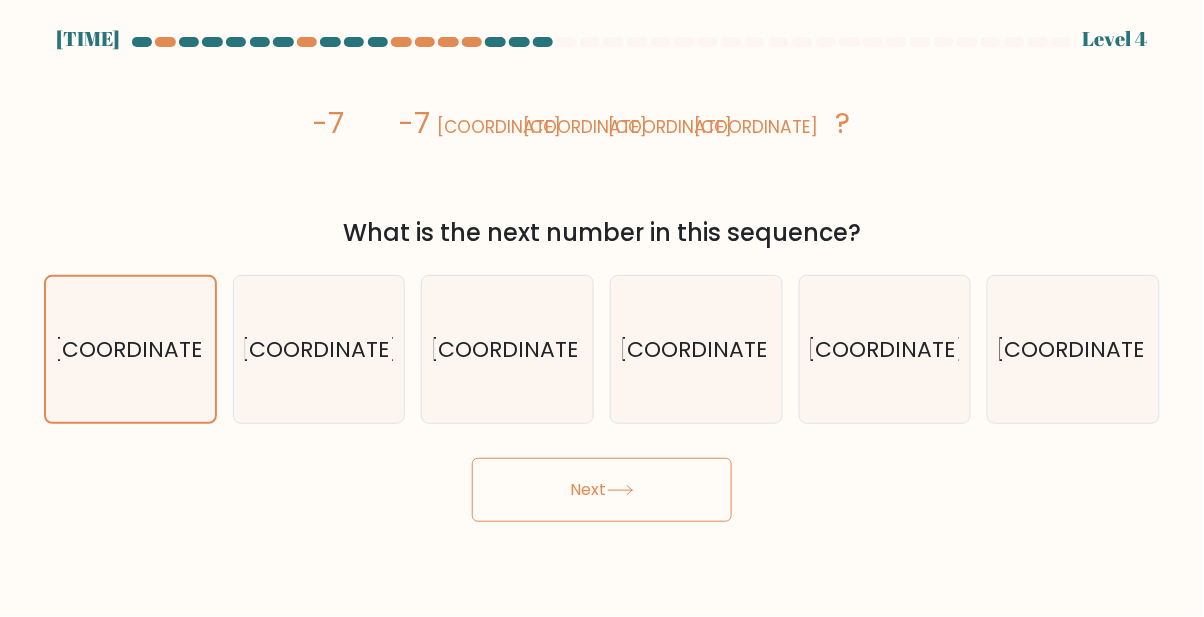 click on "Next" at bounding box center [602, 490] 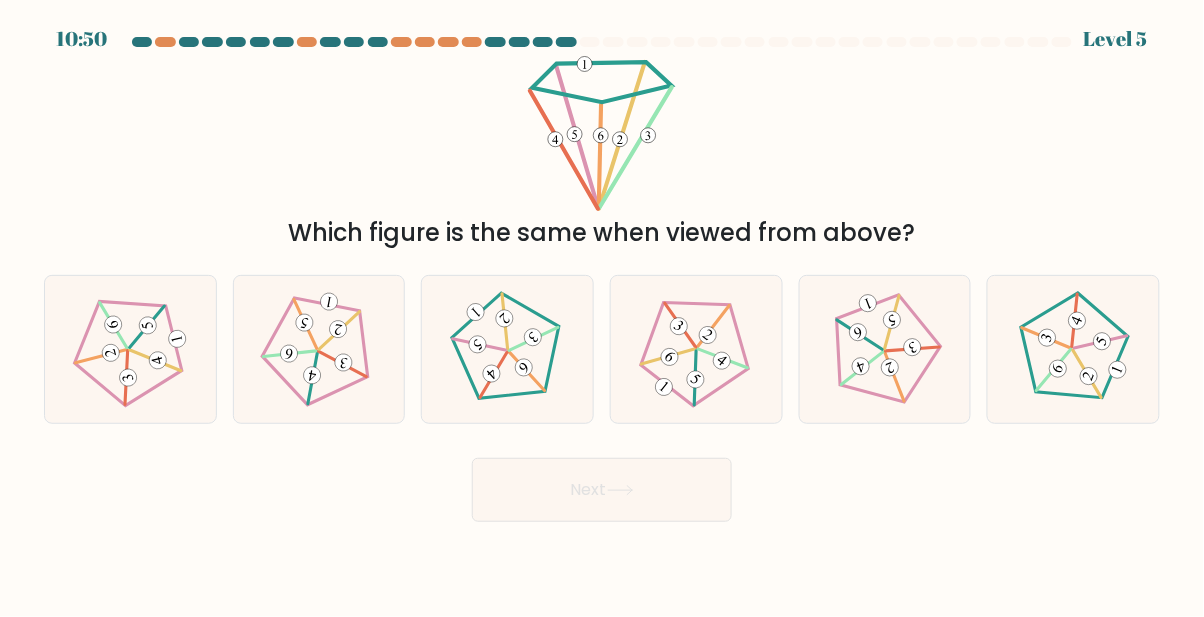 click 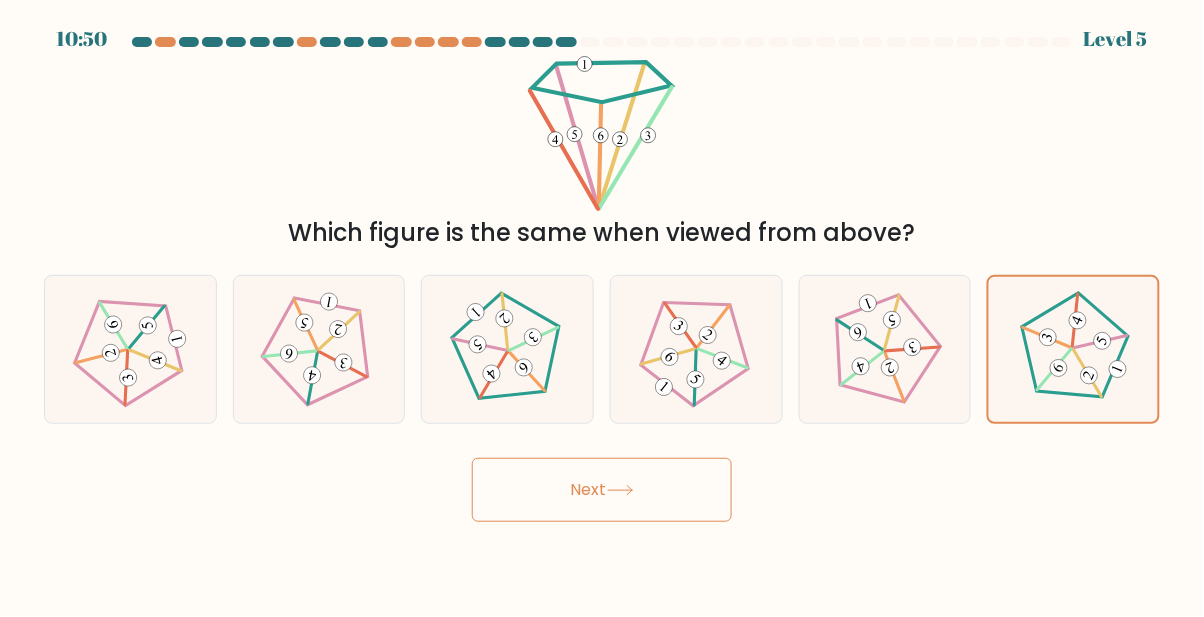 click on "Next" at bounding box center [602, 490] 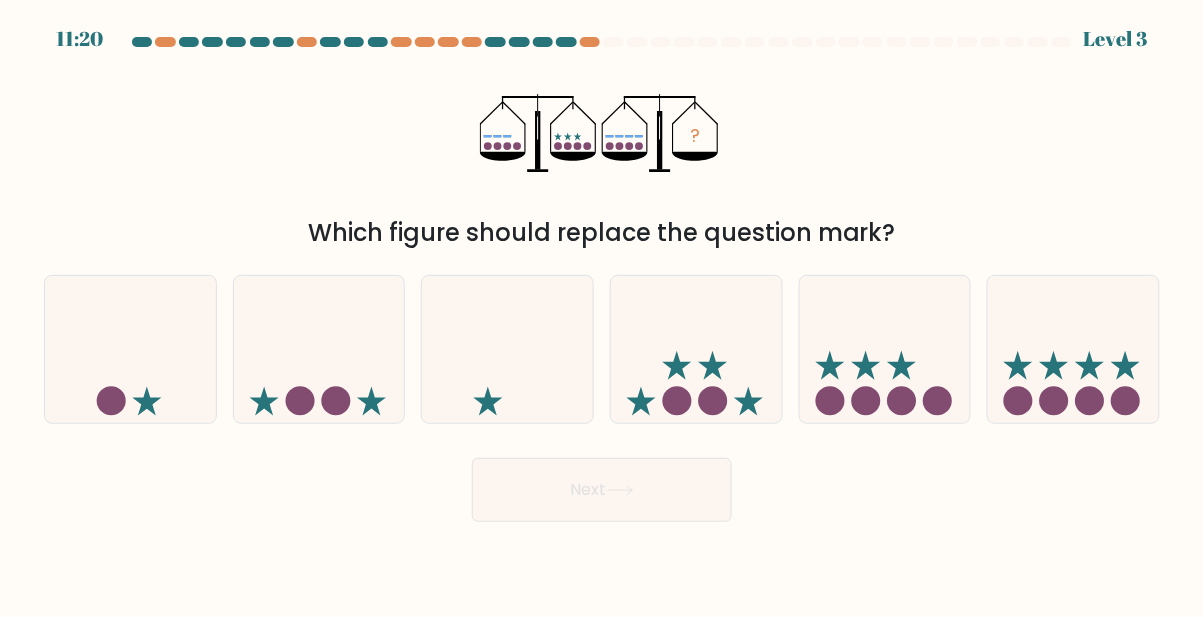 click 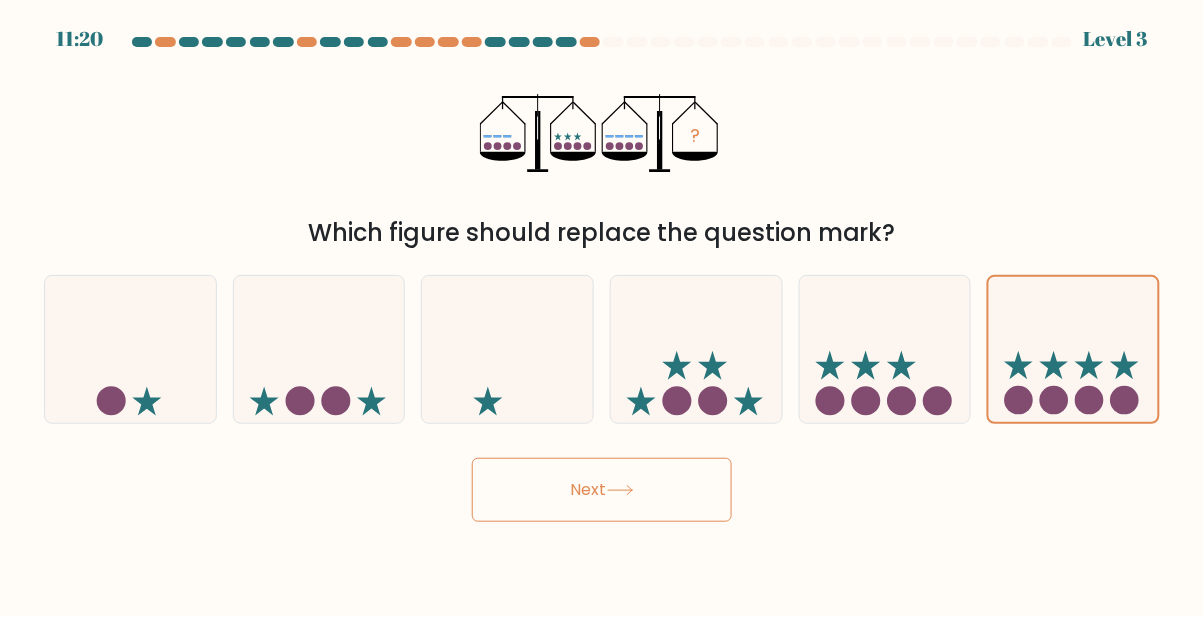 click on "Next" at bounding box center (602, 490) 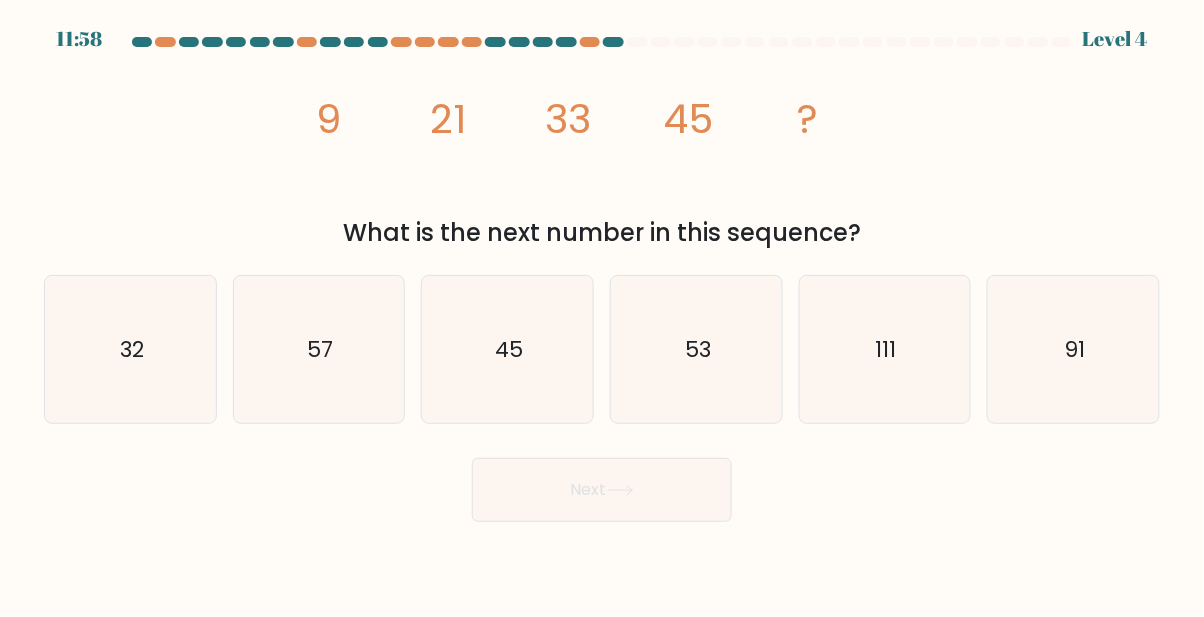 click on "57" 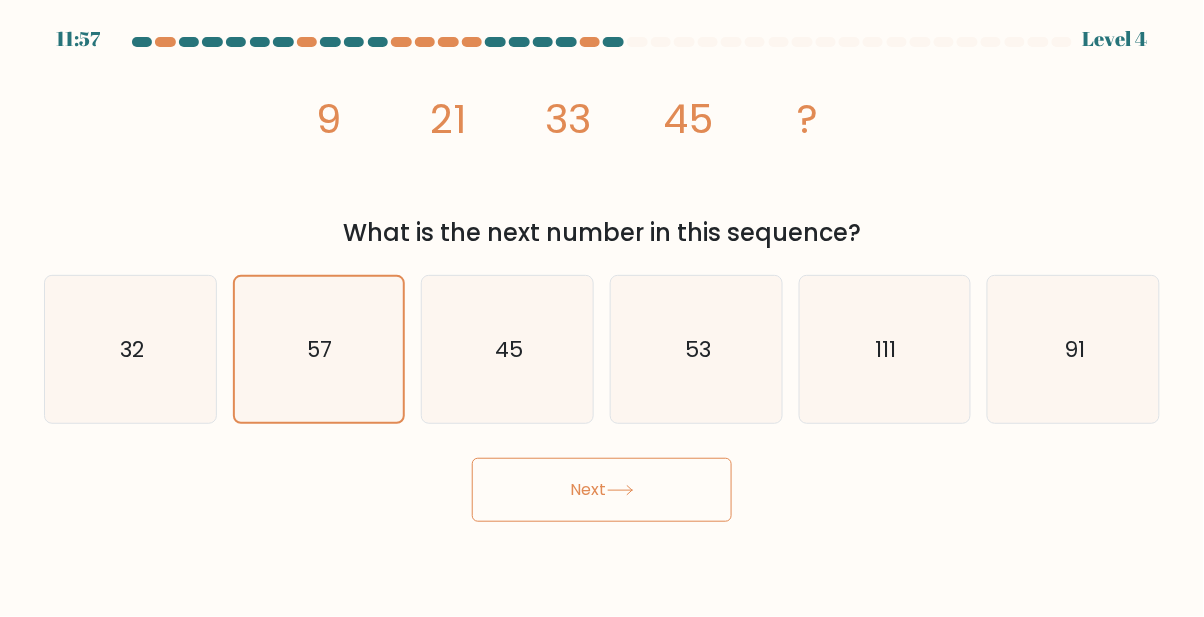 click on "Next" at bounding box center [602, 490] 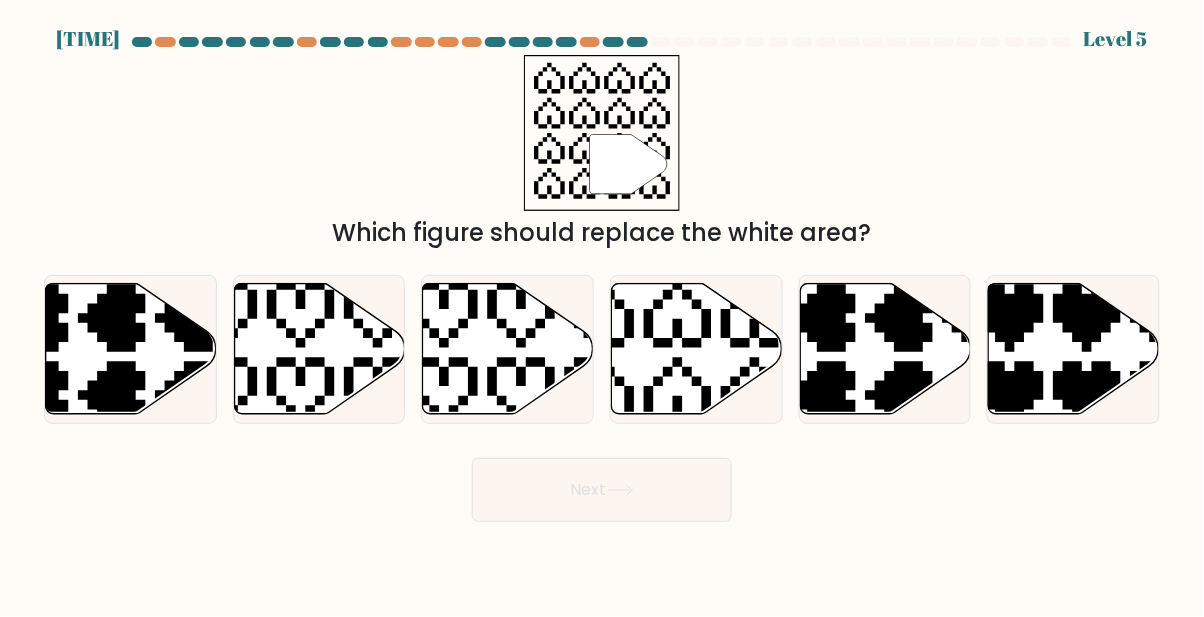click 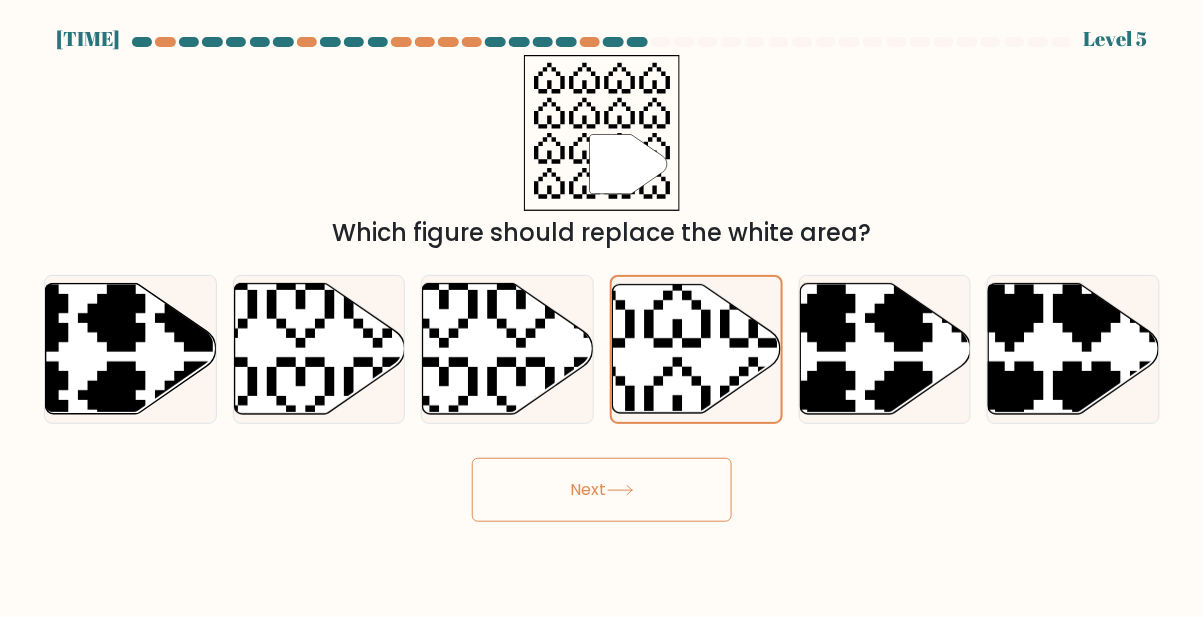click on "Next" at bounding box center (602, 490) 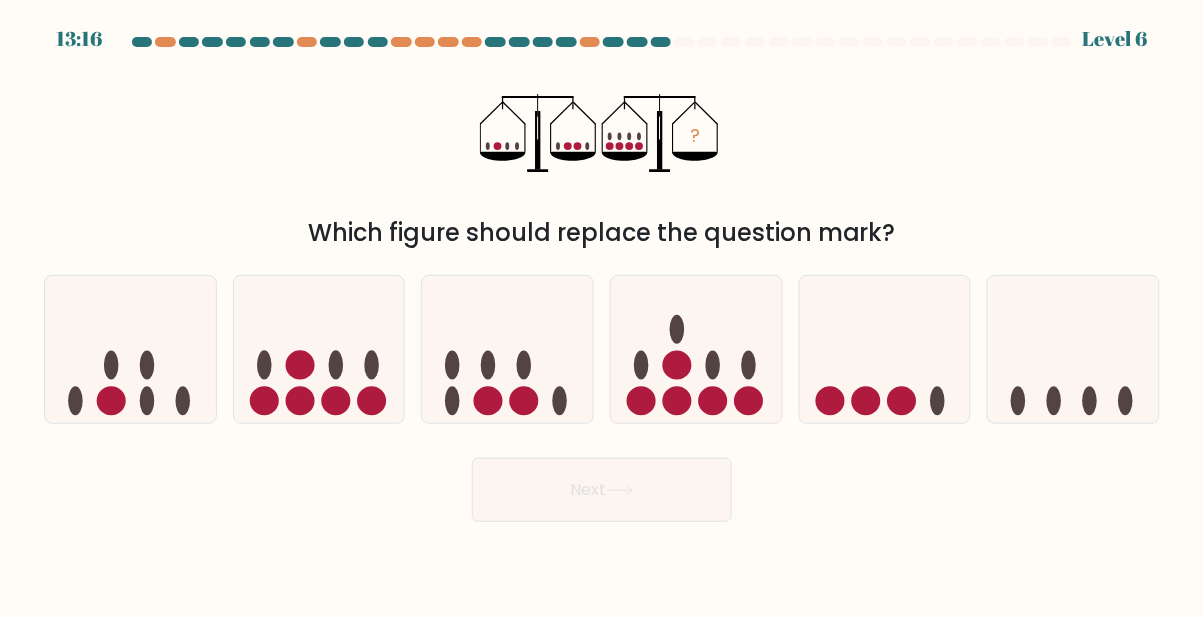 click 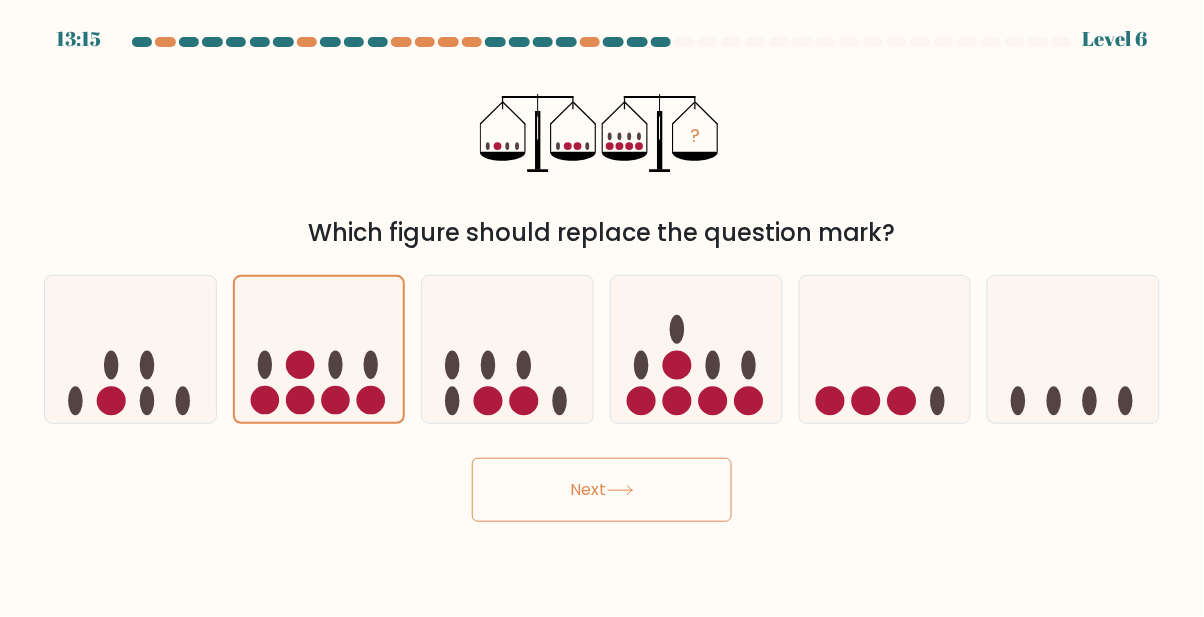 click on "Next" at bounding box center (602, 490) 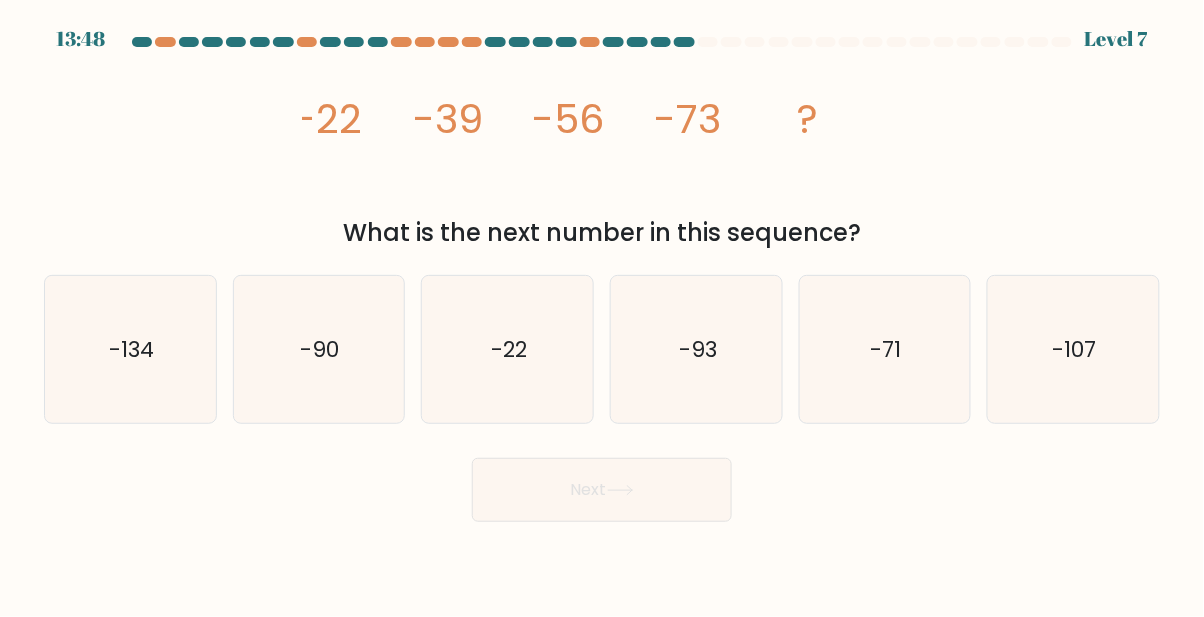 click on "-90" 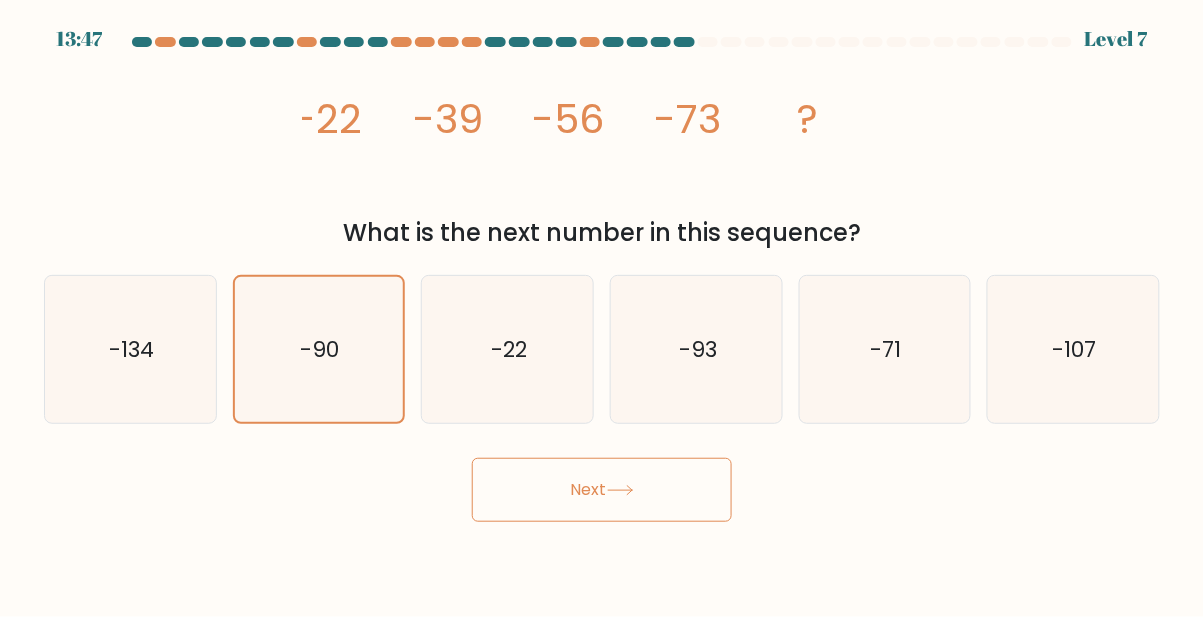 click 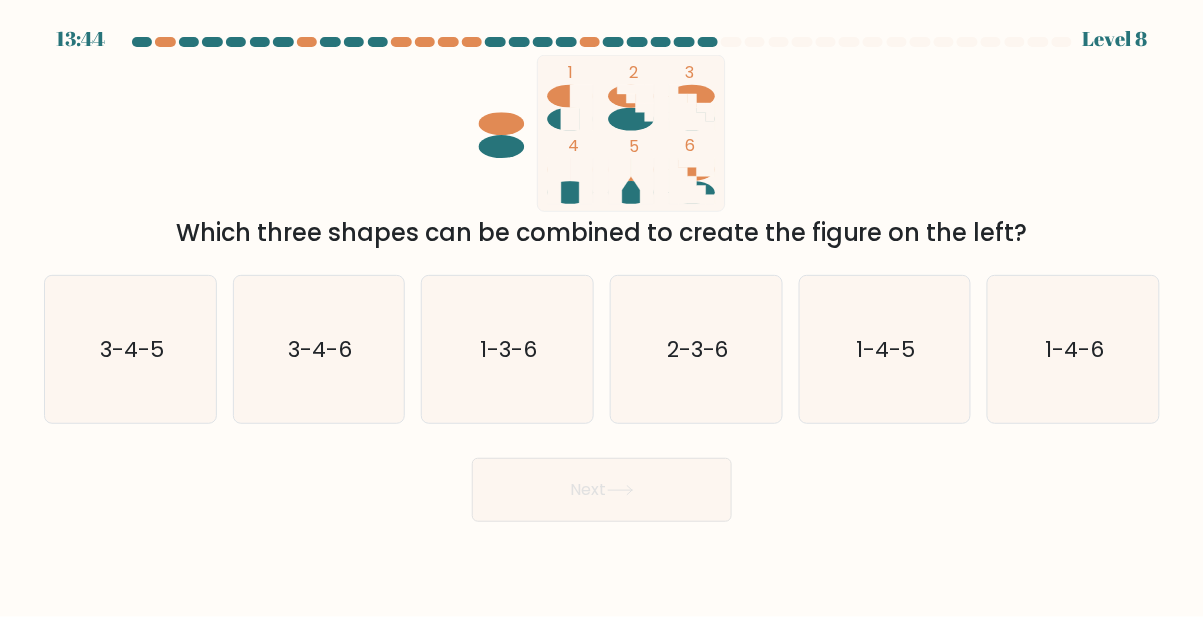 scroll, scrollTop: 0, scrollLeft: 0, axis: both 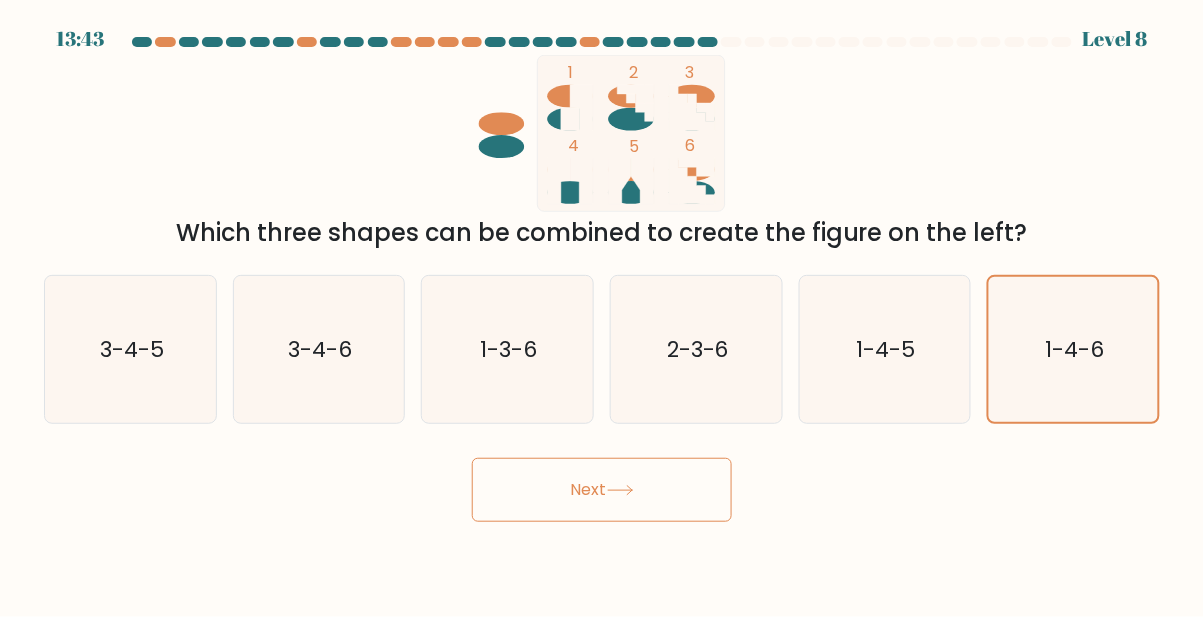 click on "Next" at bounding box center (602, 490) 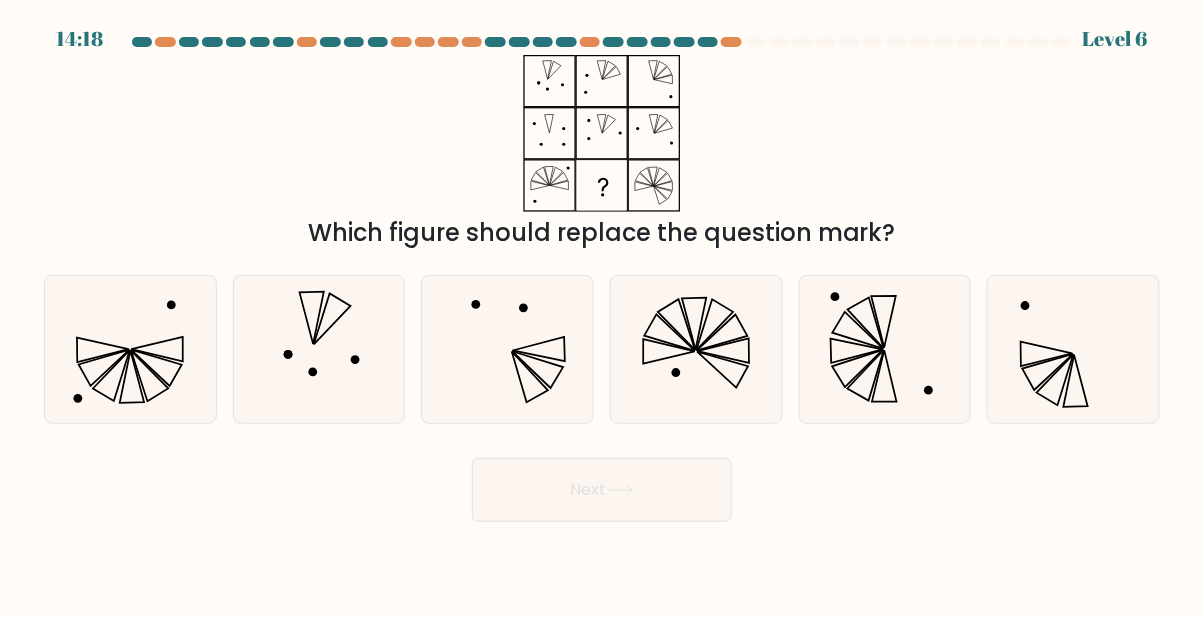 click 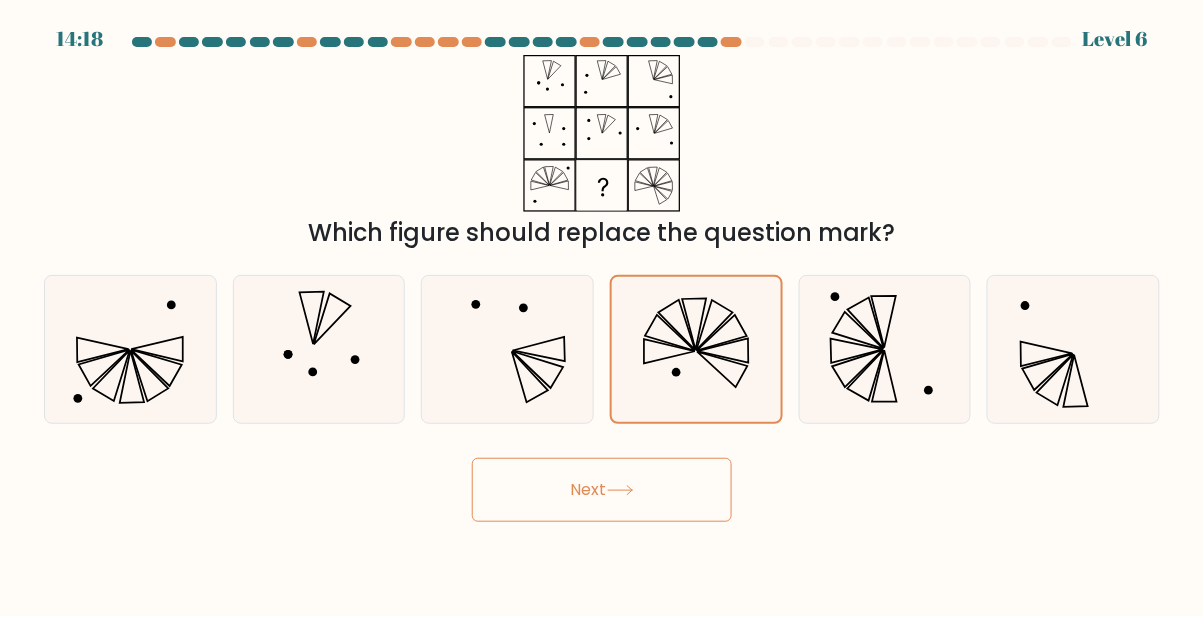 click on "Next" at bounding box center [602, 490] 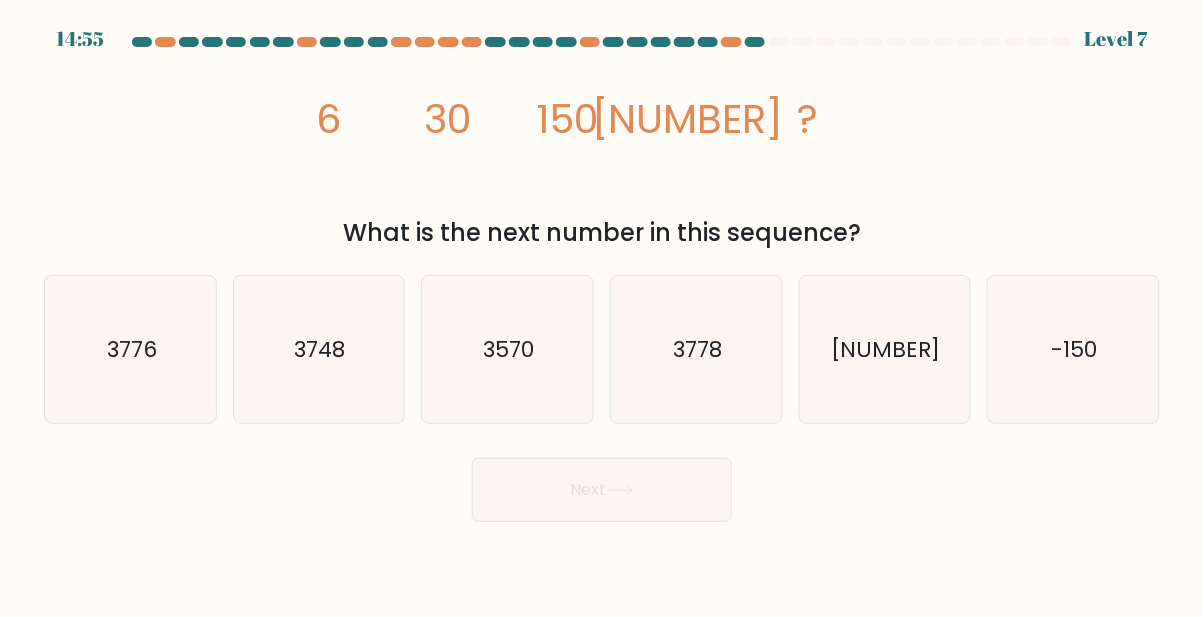 click on "[NUMBER]" 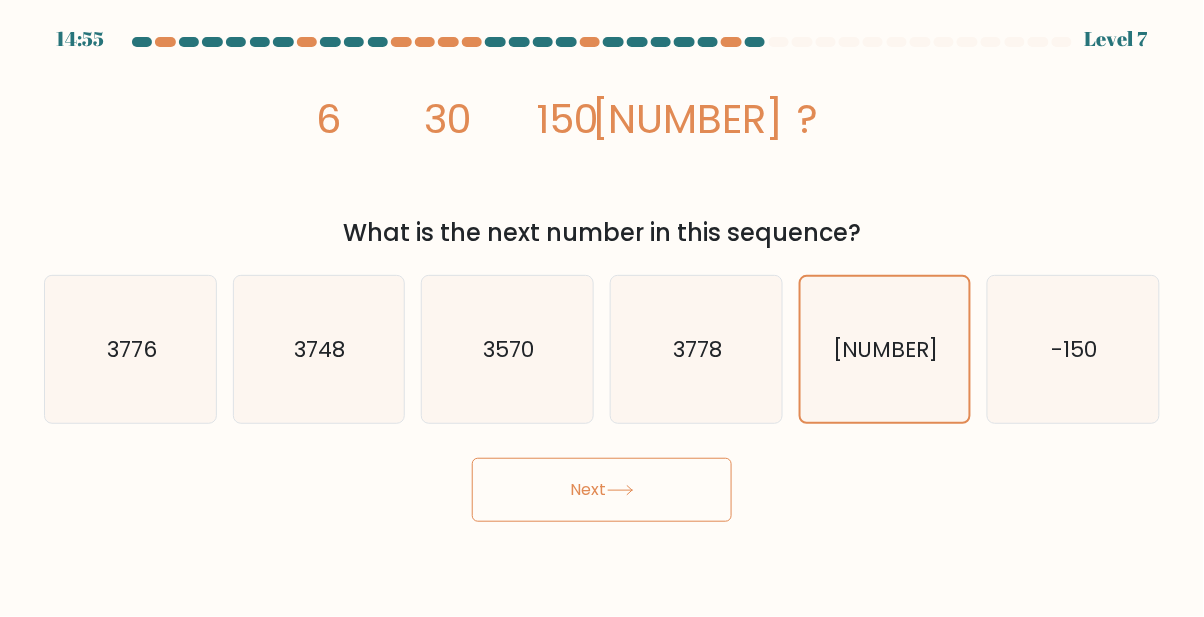 click on "Next" at bounding box center (602, 490) 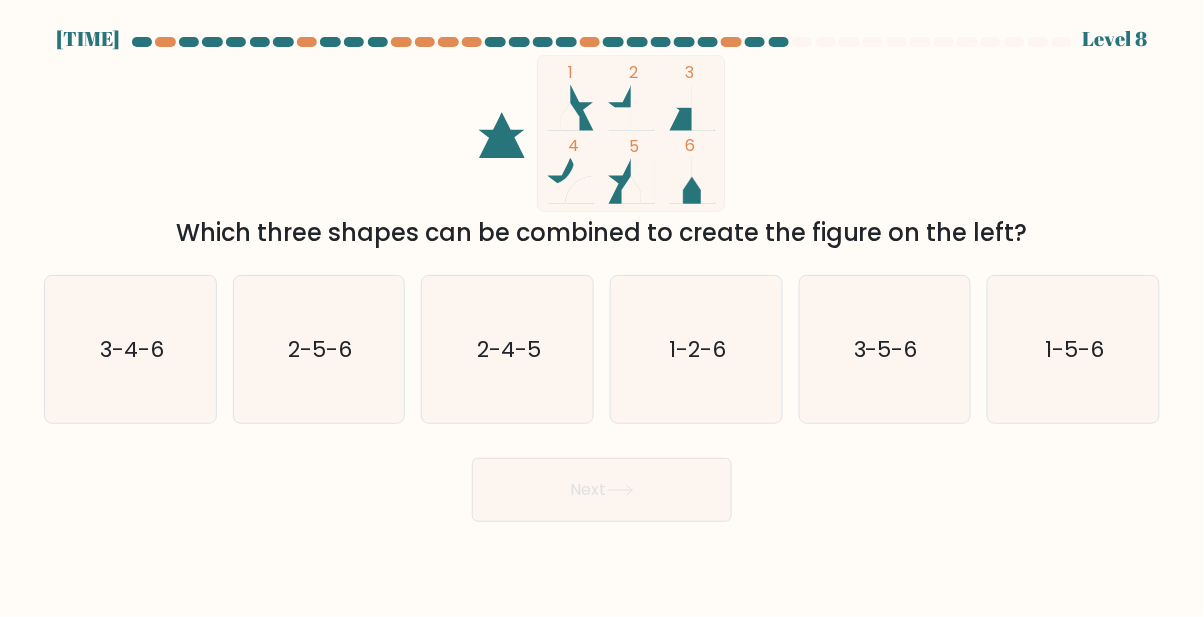 click on "1-5-6" 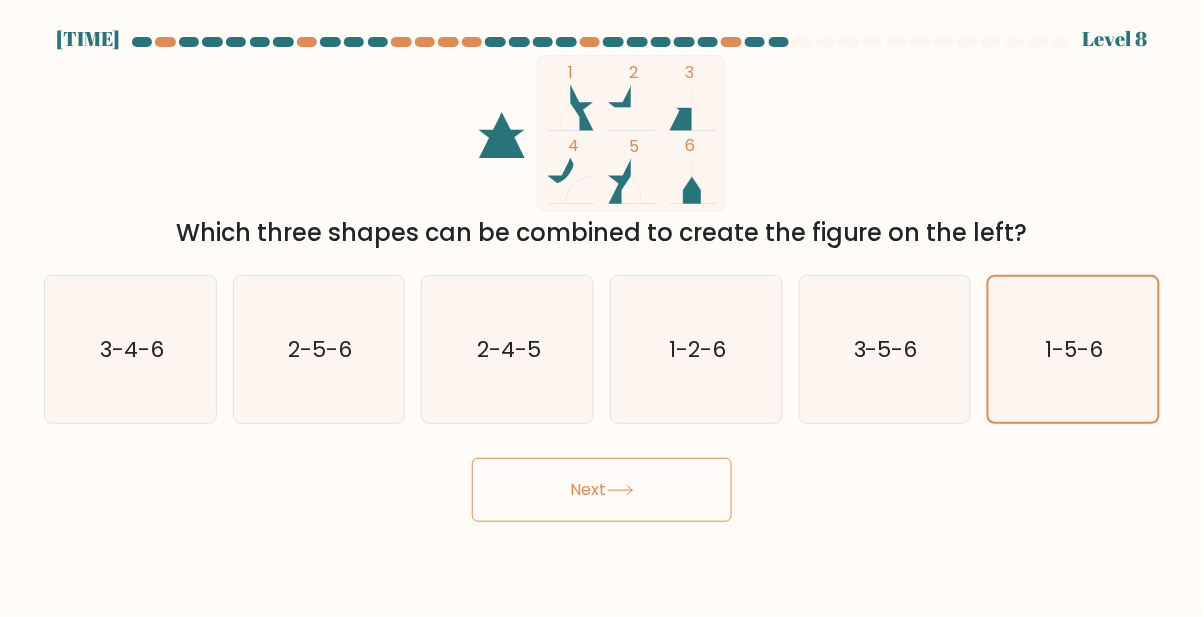 click on "Next" at bounding box center (602, 490) 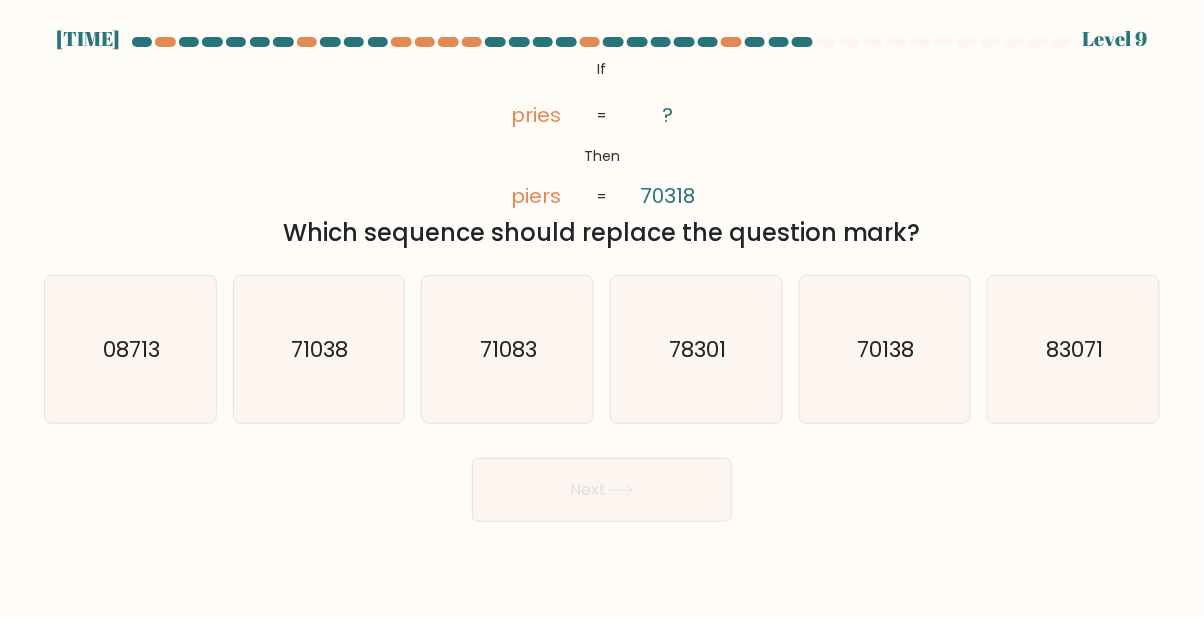 click on "71038" 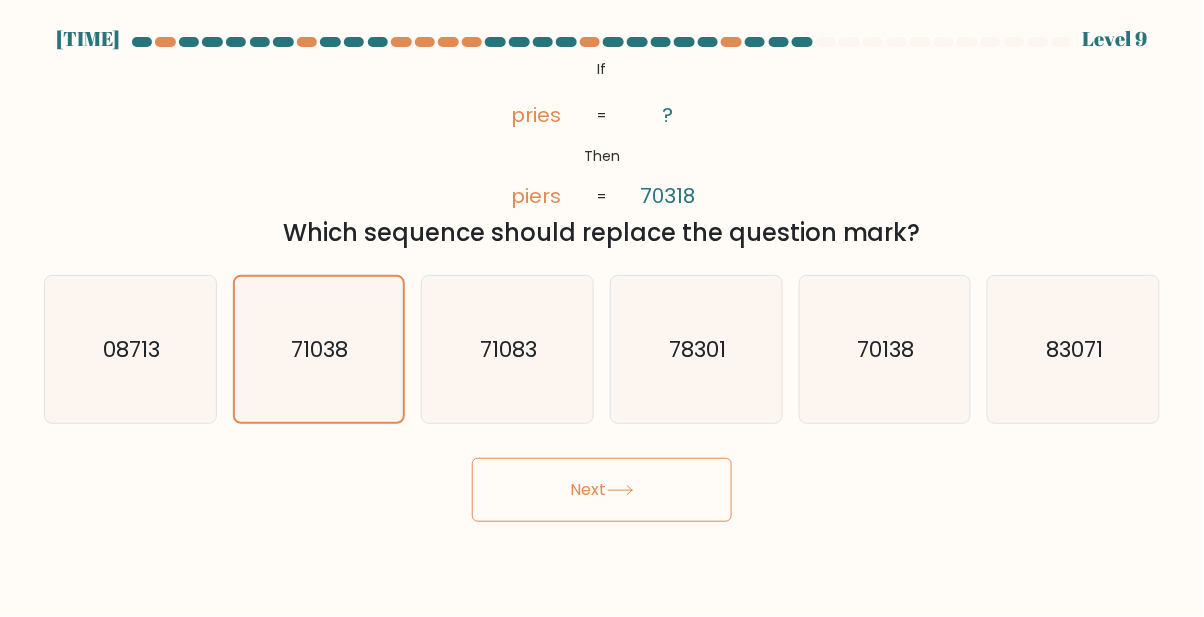 click on "Next" at bounding box center [602, 490] 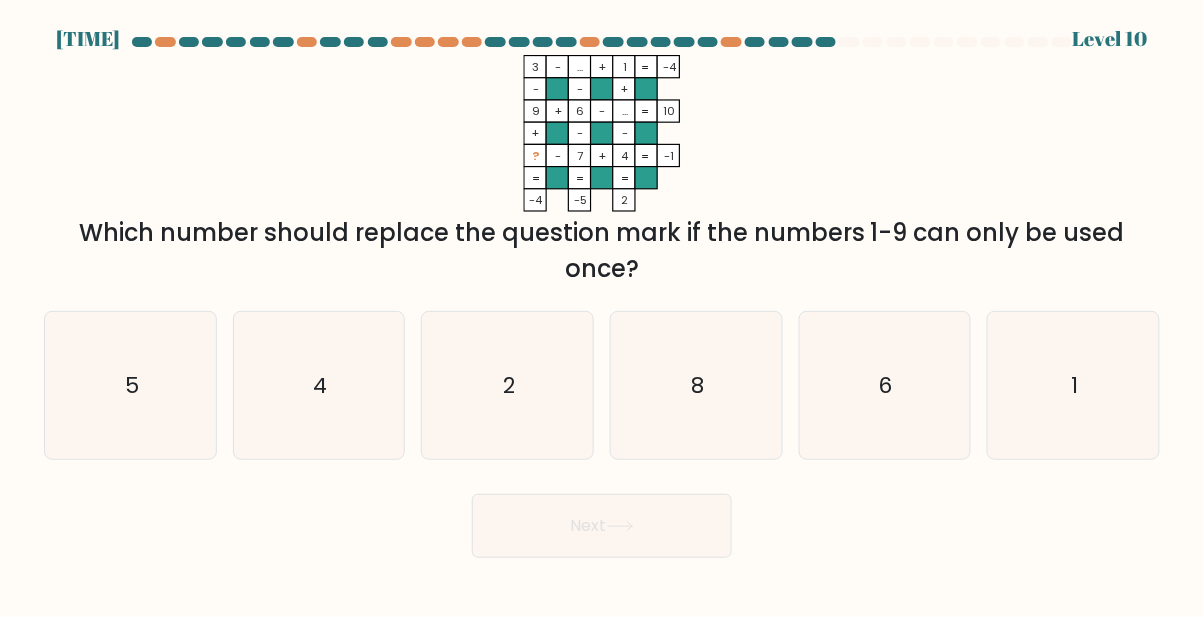 click on "8" 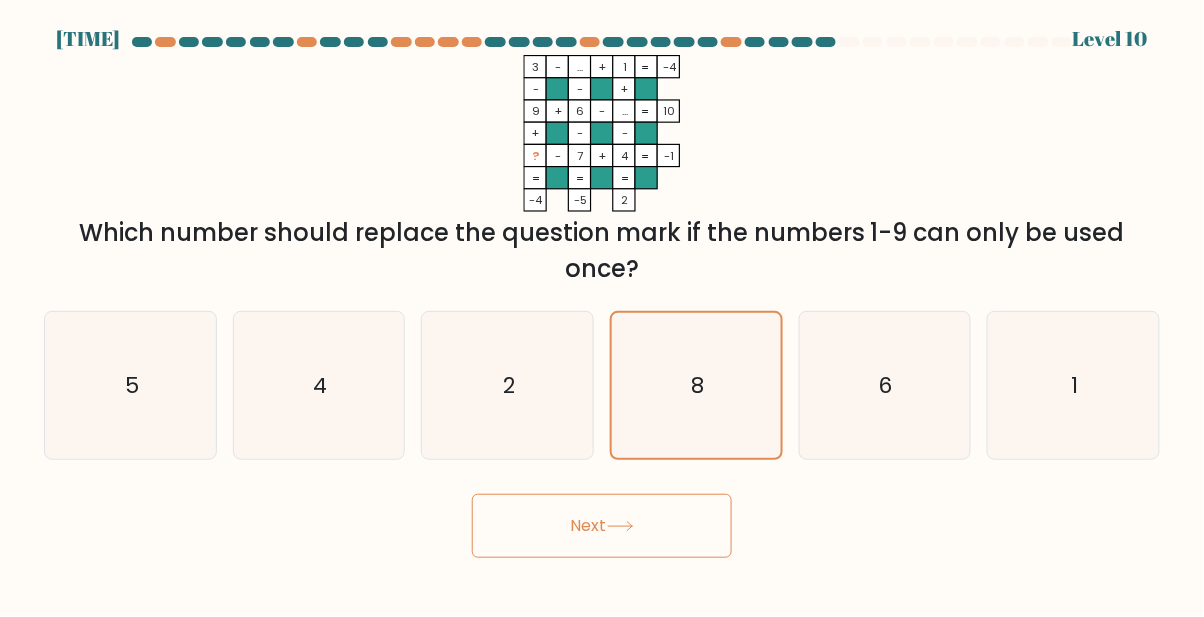 click on "Next" at bounding box center [602, 526] 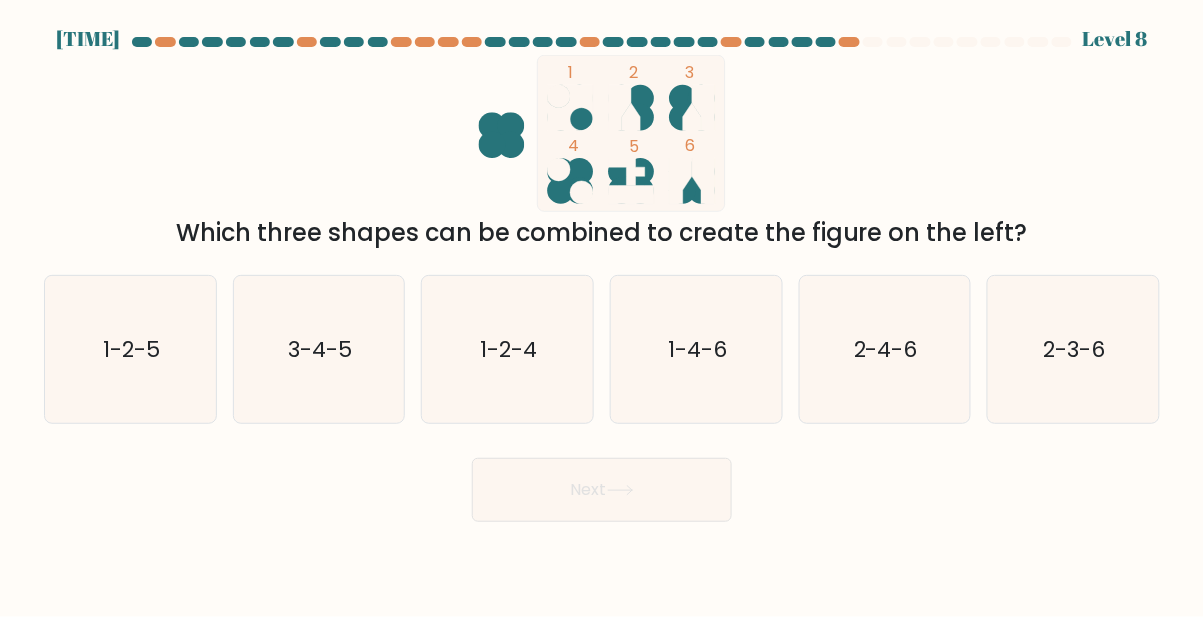 click on "Next" at bounding box center (602, 490) 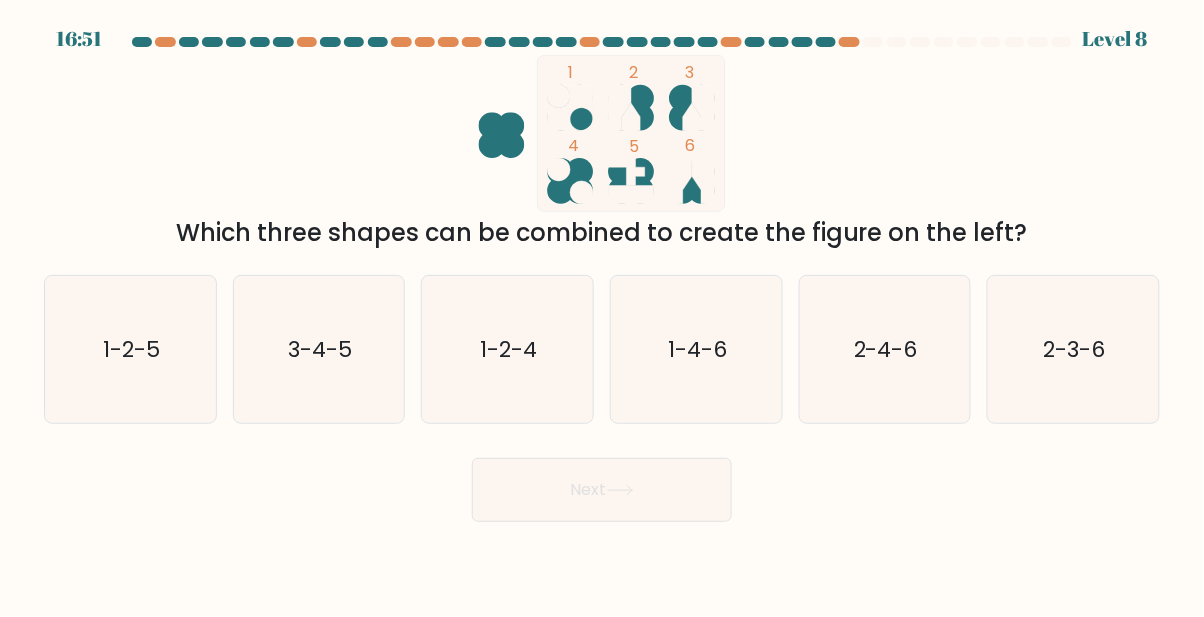 click on "[TIME]" at bounding box center [602, 308] 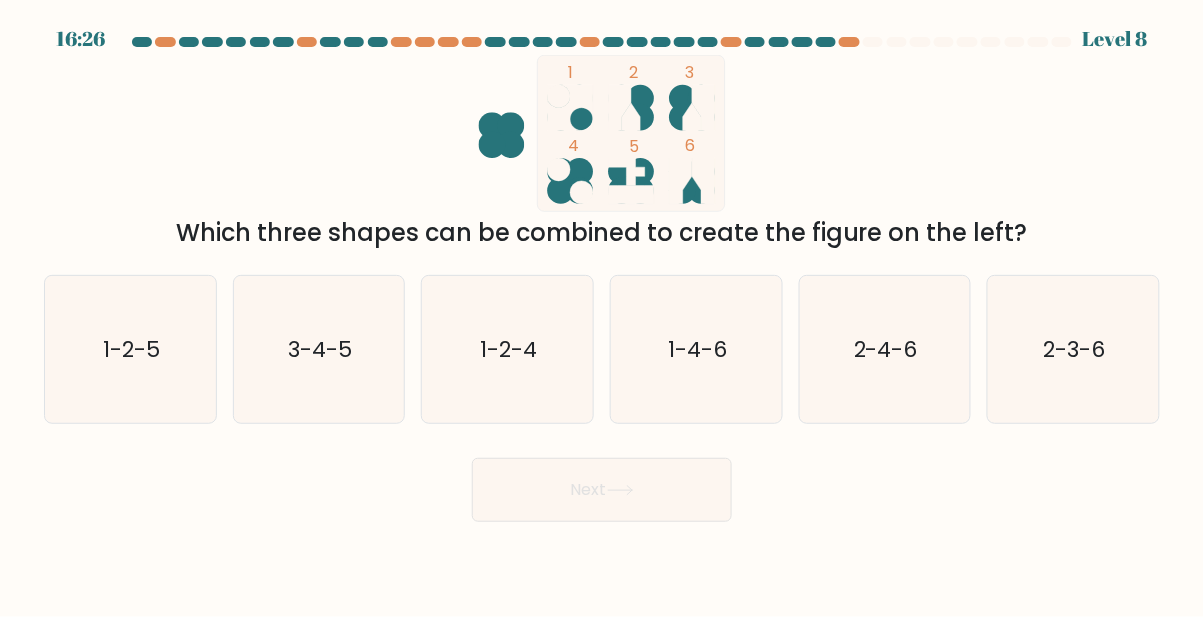 click on "1-2-4" 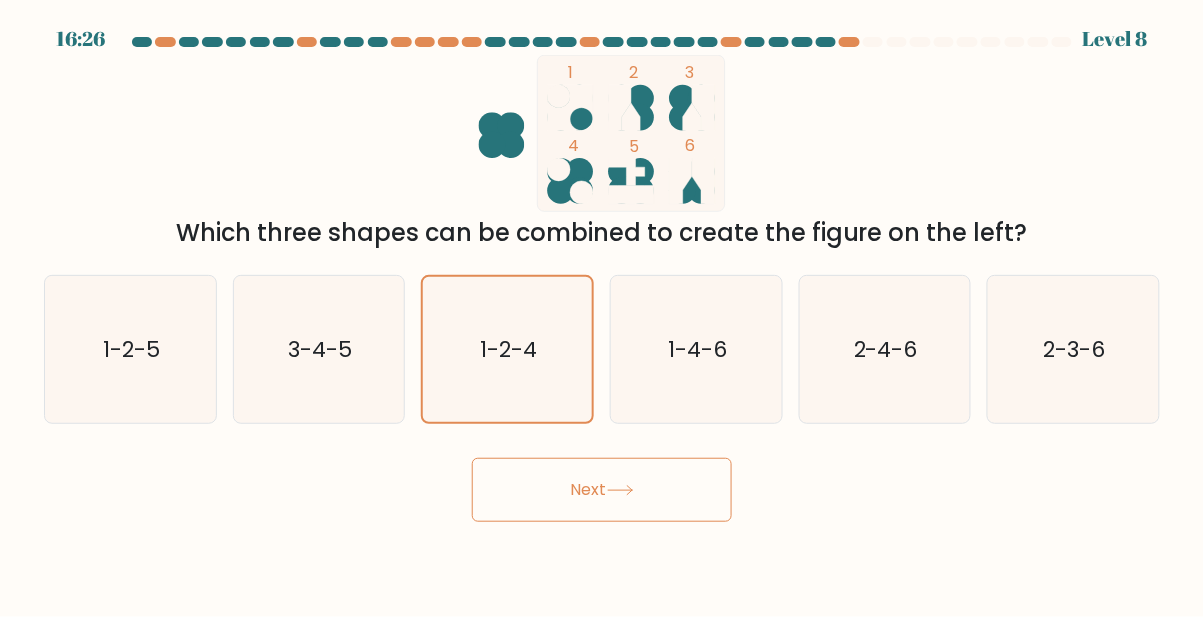 click 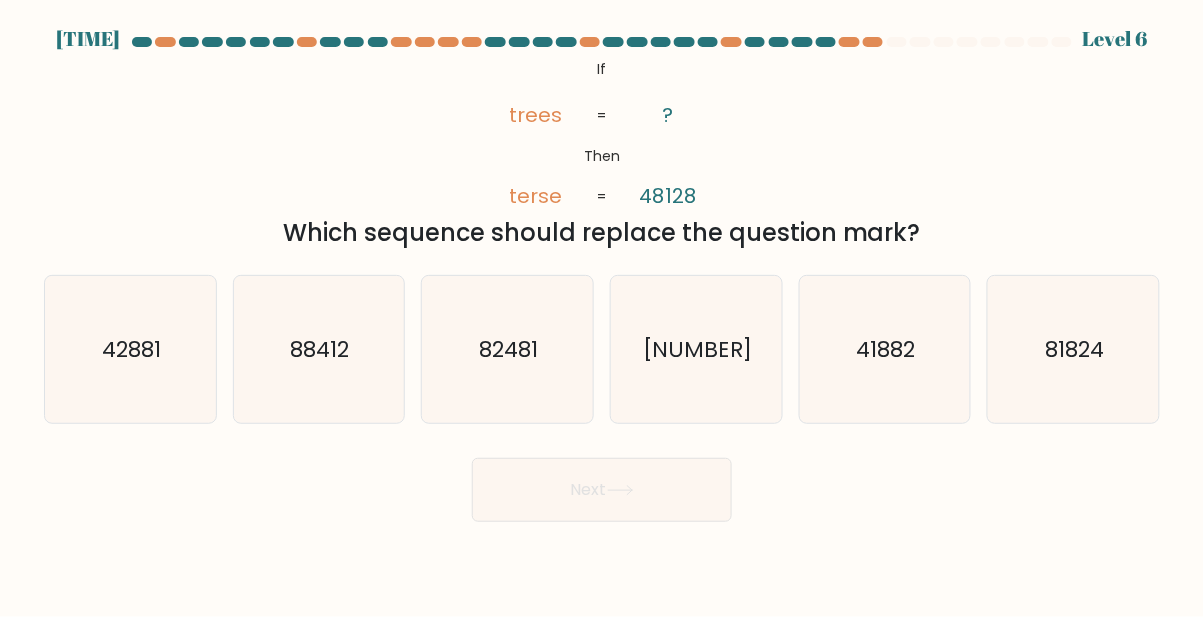 click on "41882" 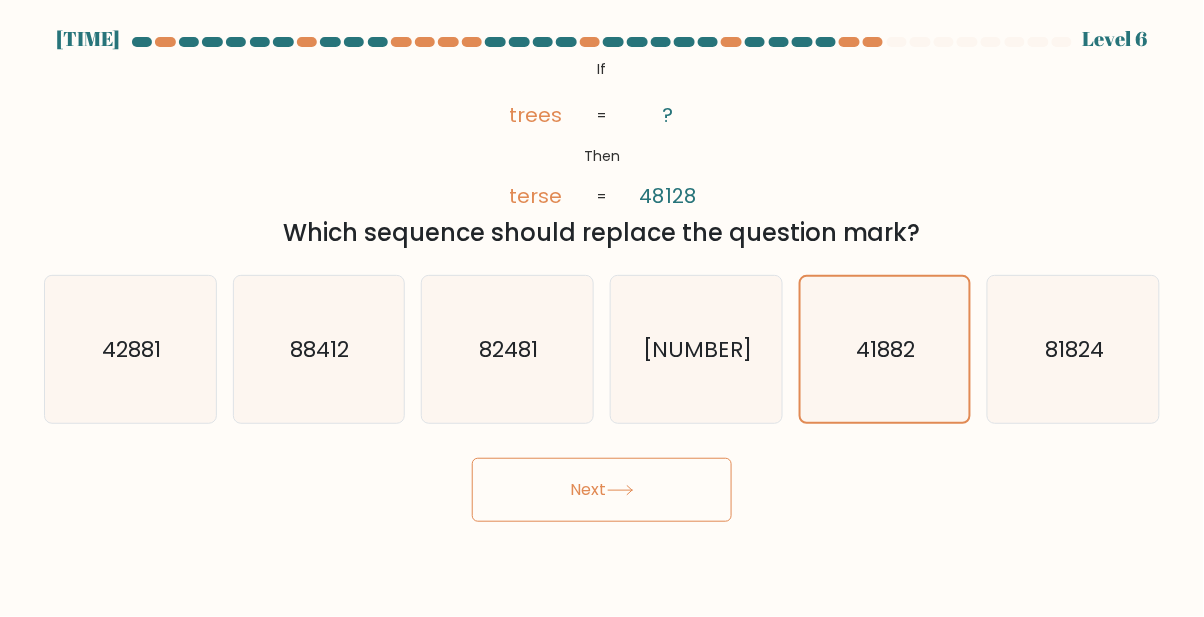 click on "Next" at bounding box center (602, 490) 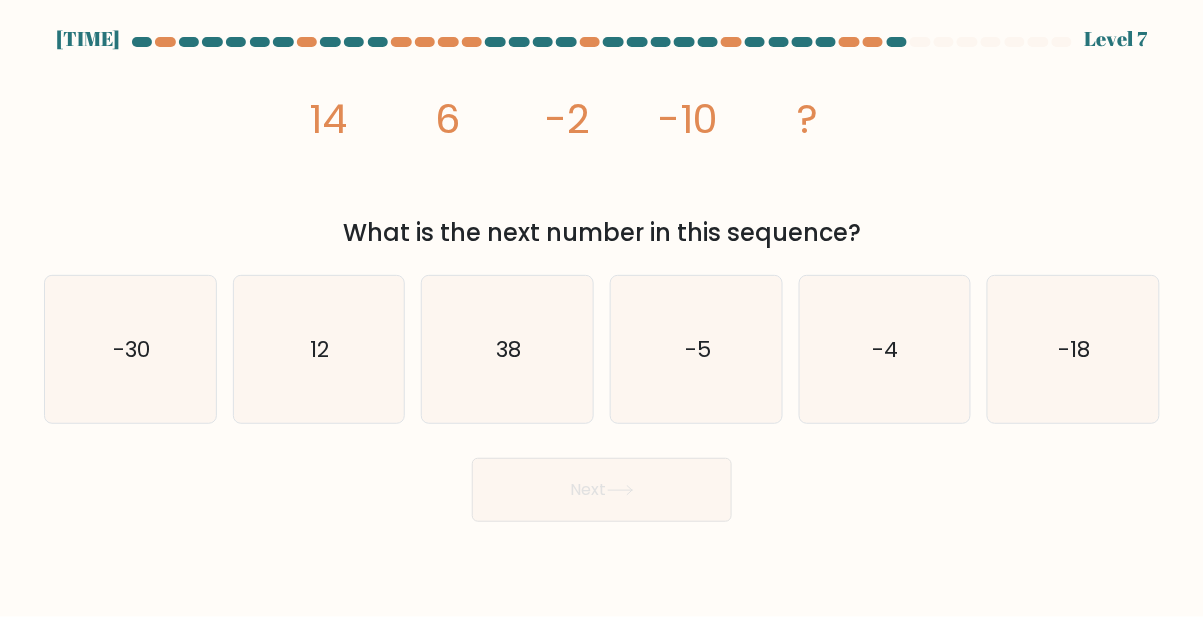 click on "-18" 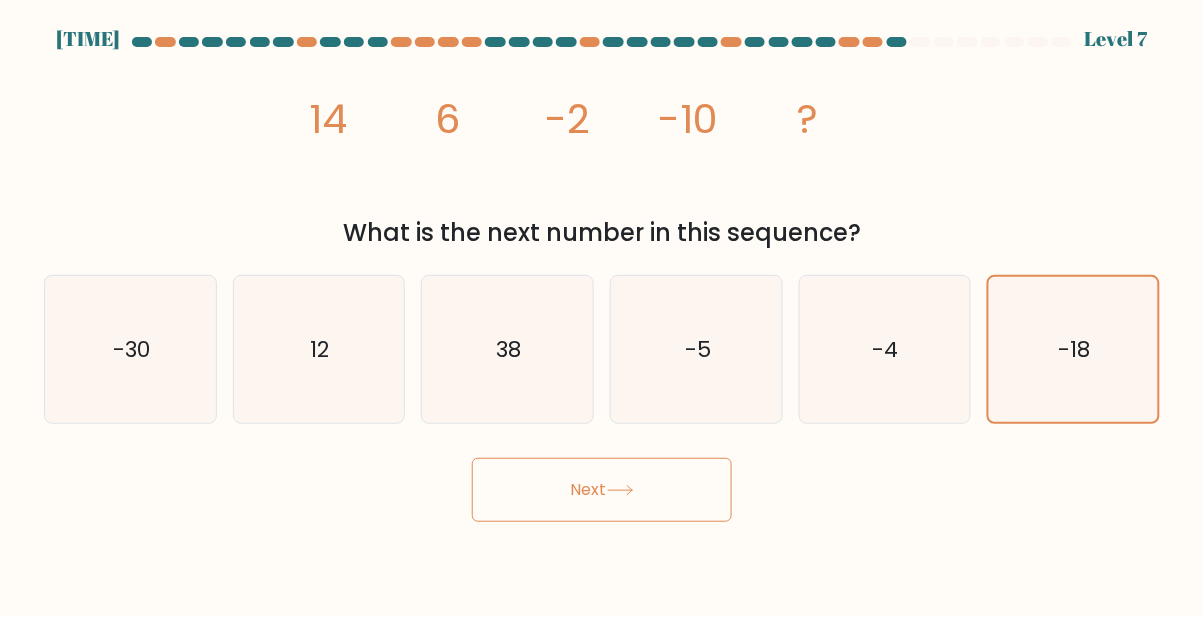 click on "Next" at bounding box center (602, 490) 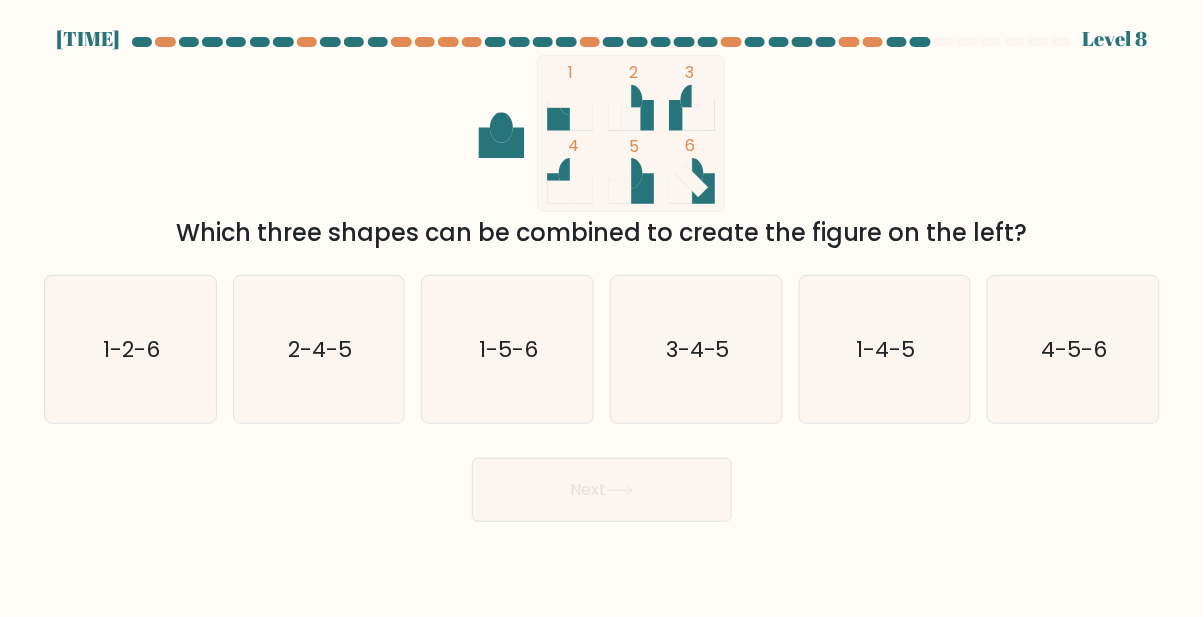 click on "3-4-5" 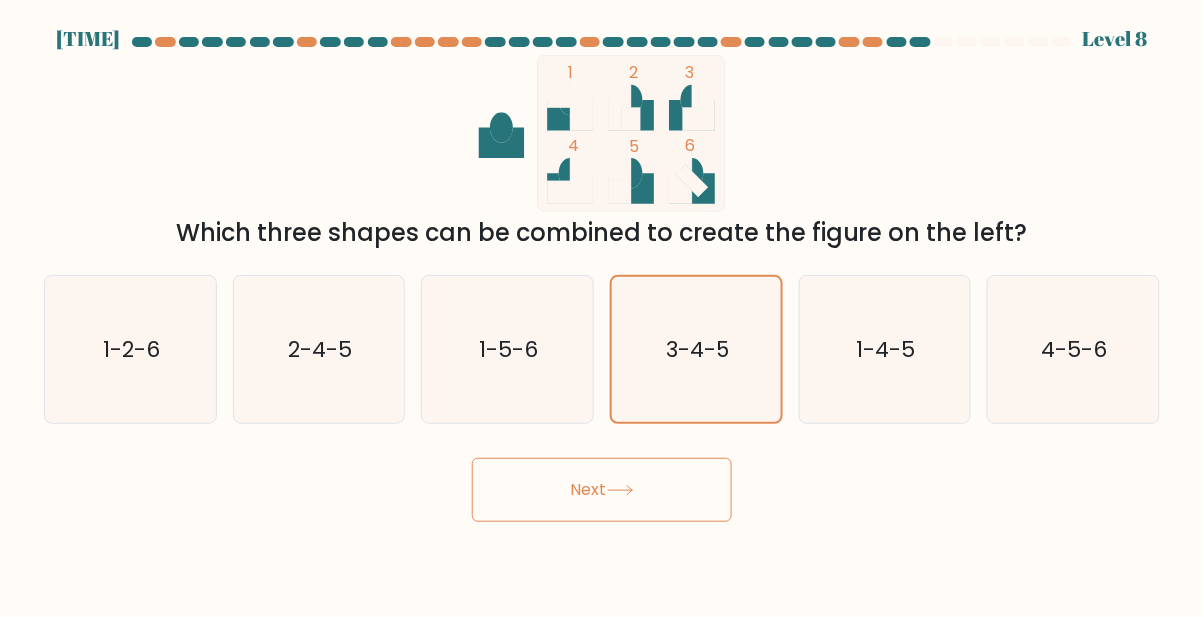 click on "Next" at bounding box center (602, 490) 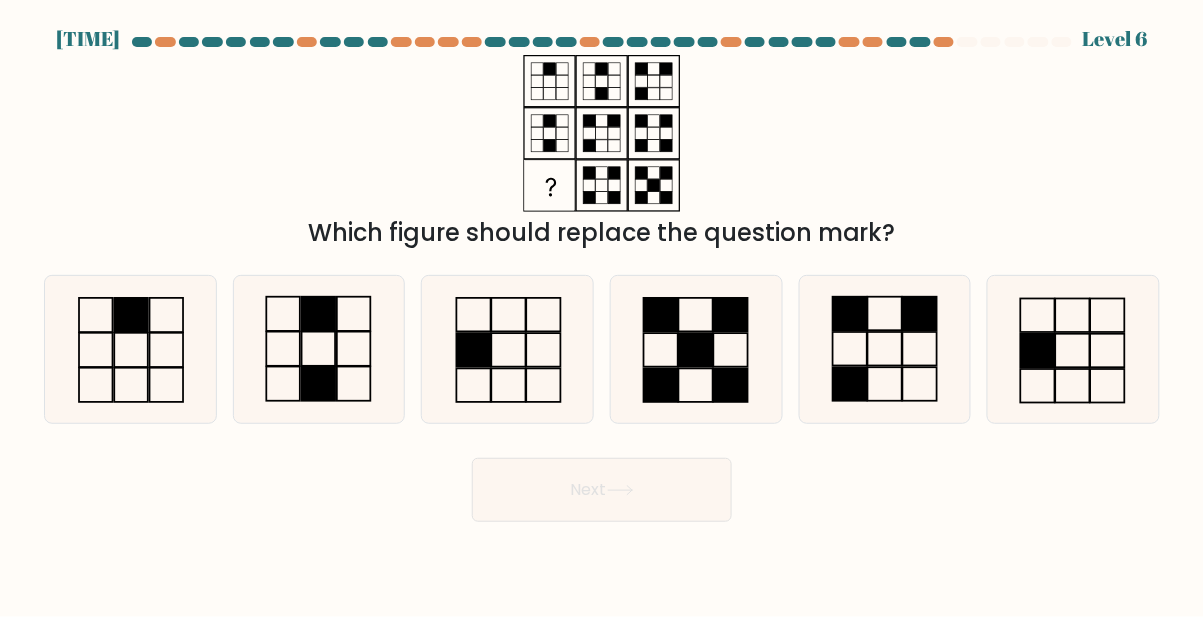 click 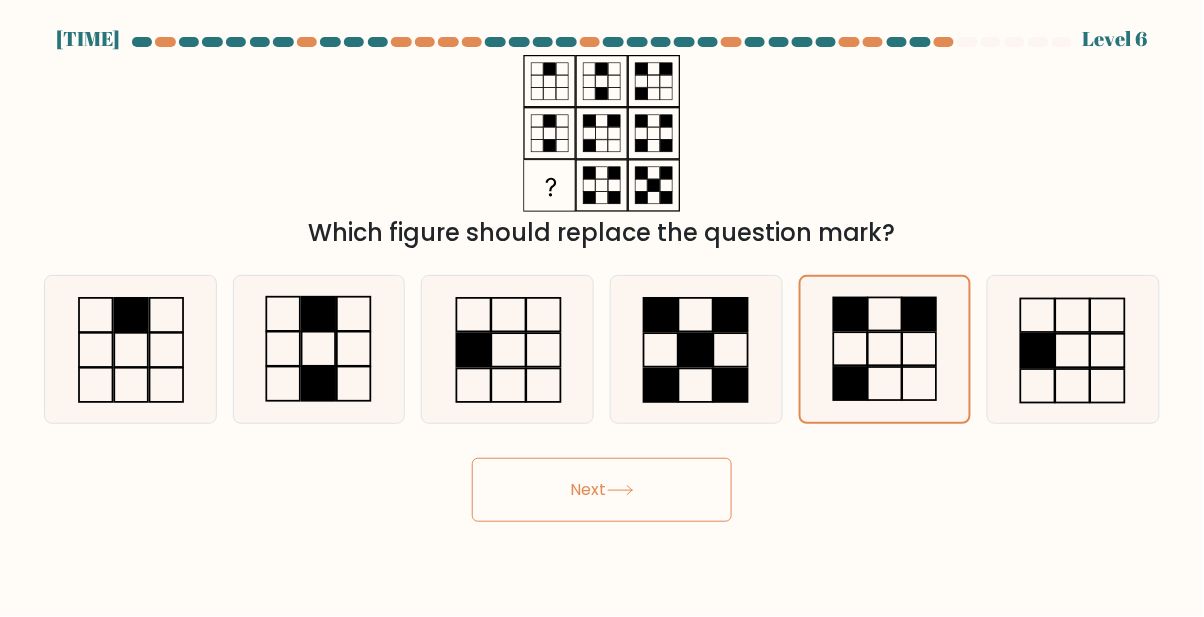 click on "Next" at bounding box center (602, 490) 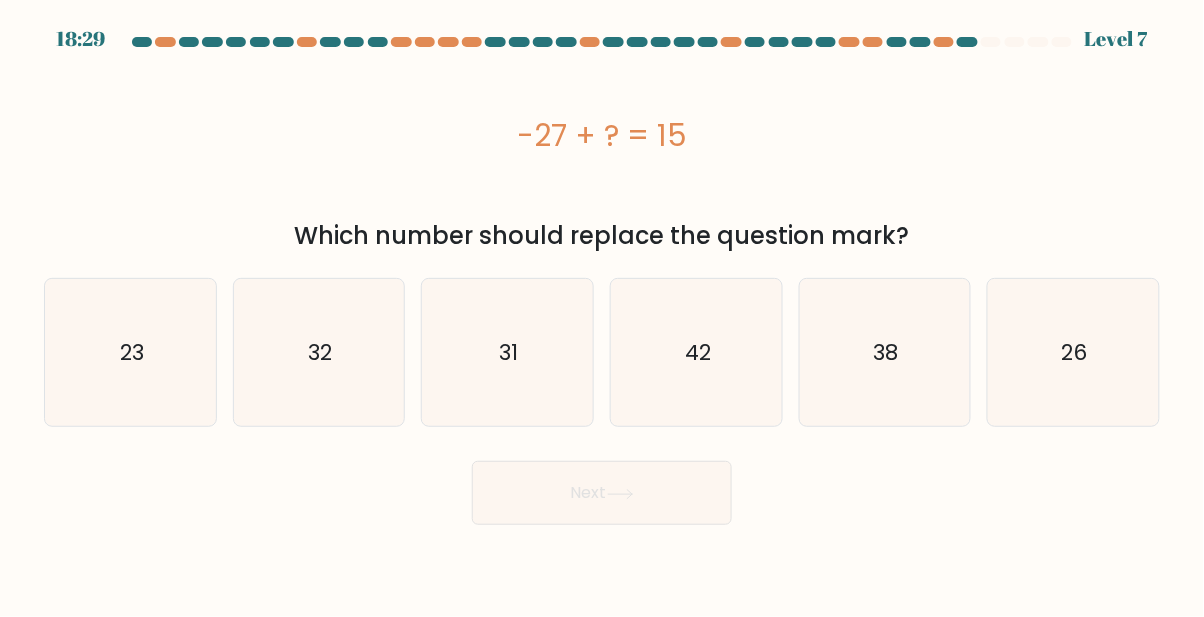 click on "42" 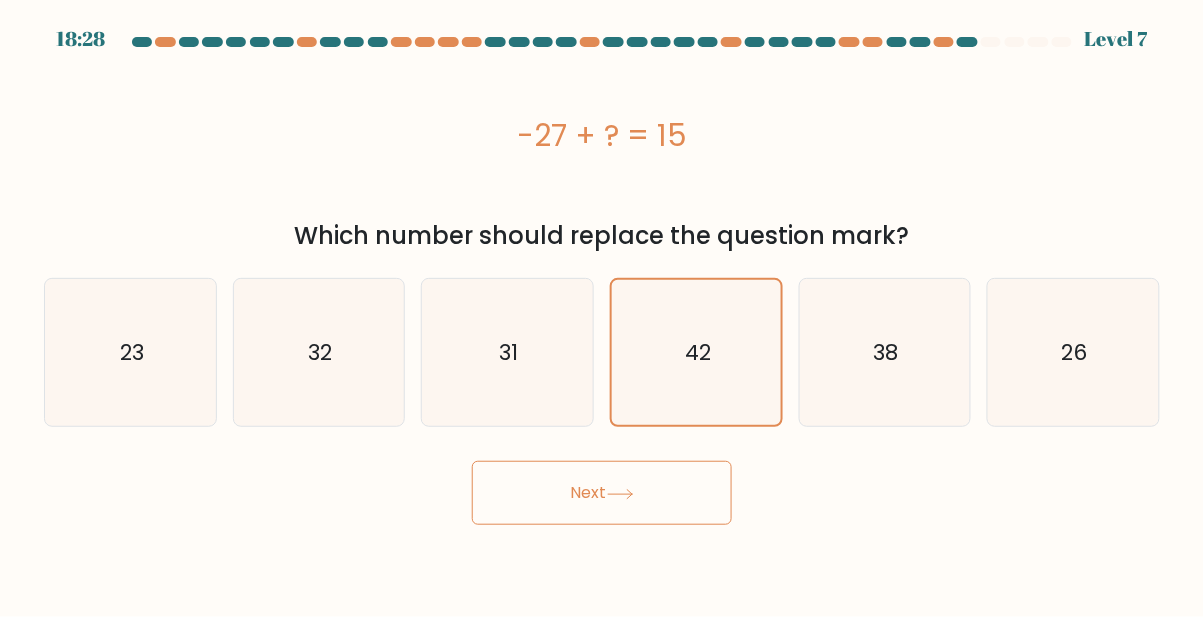 click on "Next" at bounding box center [602, 493] 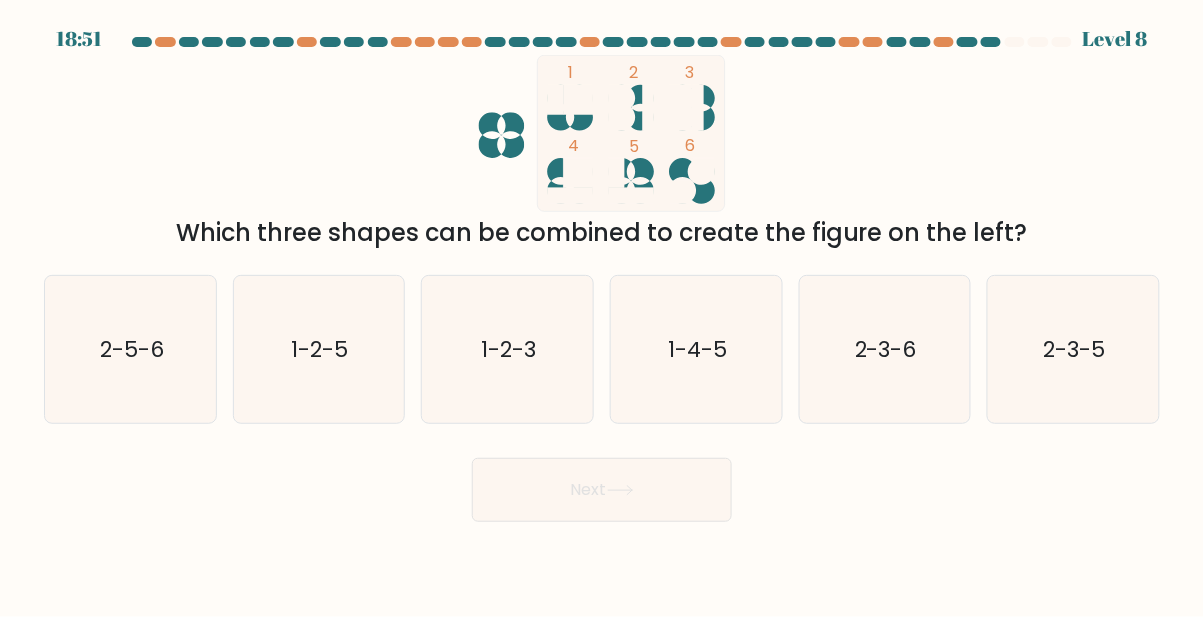 click on "1-4-5" 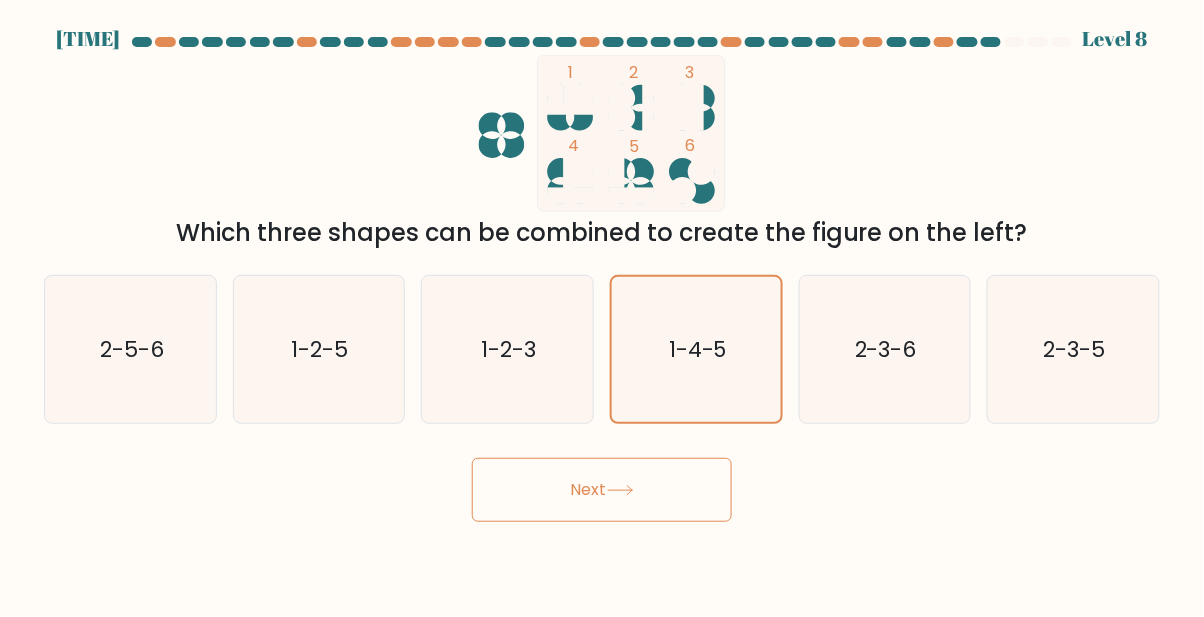 click on "Next" at bounding box center (602, 490) 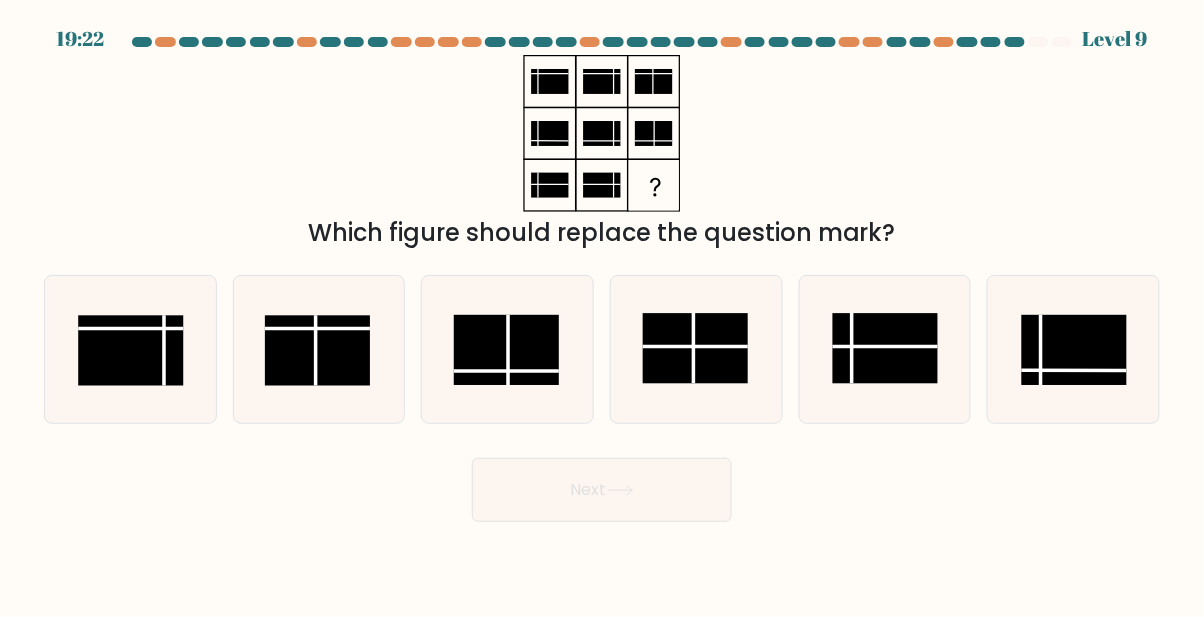 click 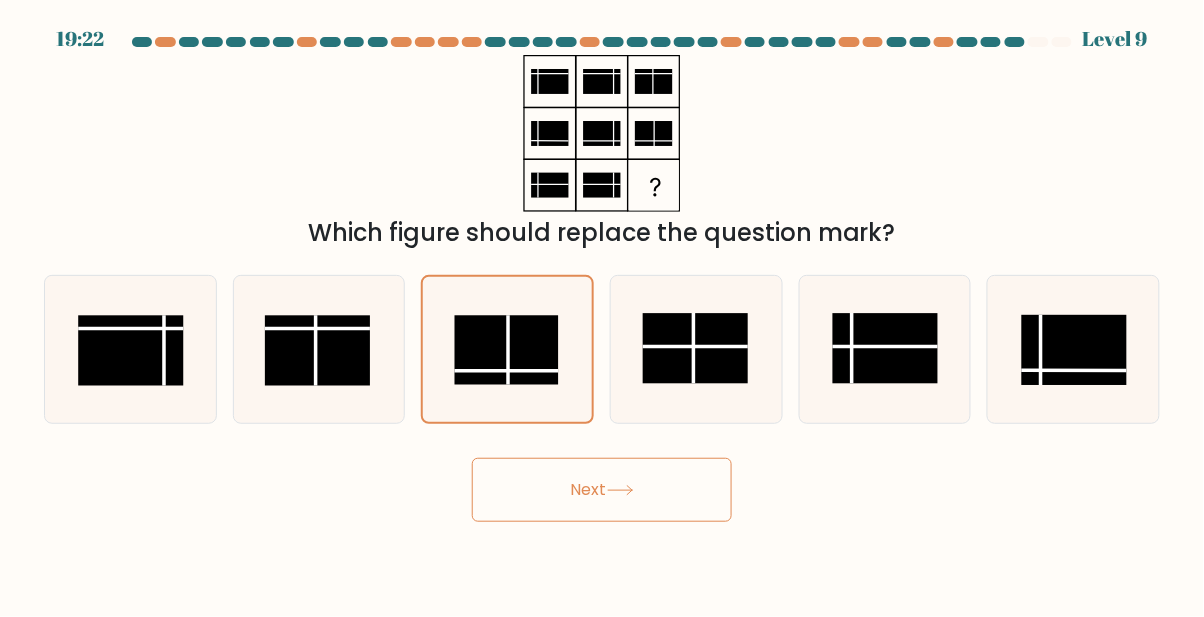 click on "Next" at bounding box center (602, 490) 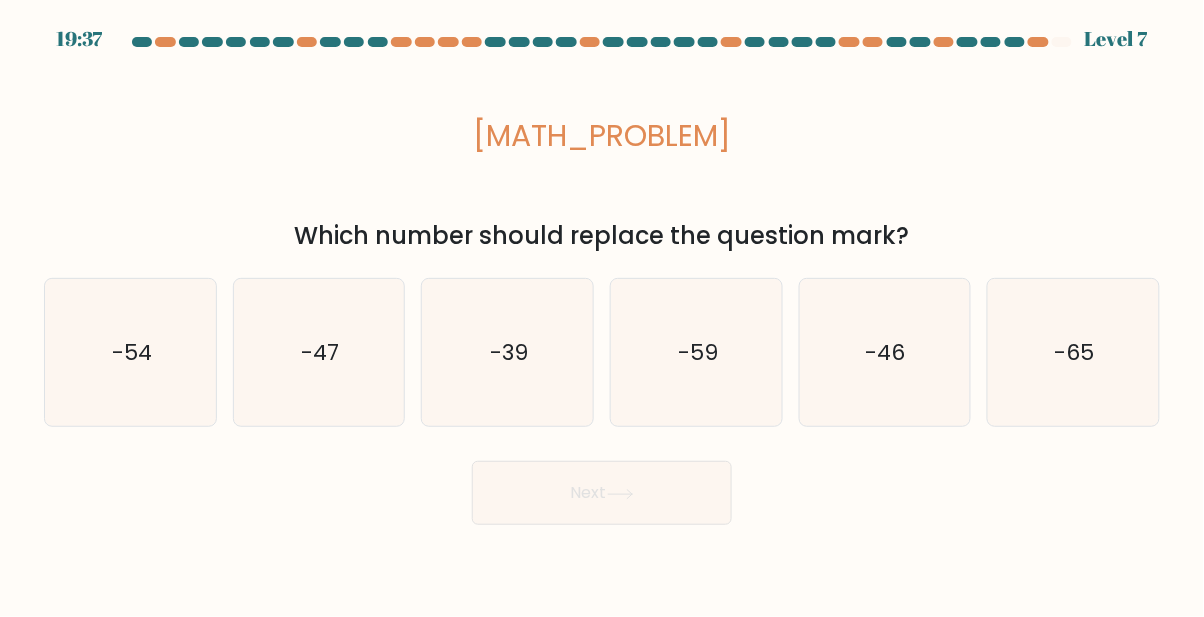 click on "-46" 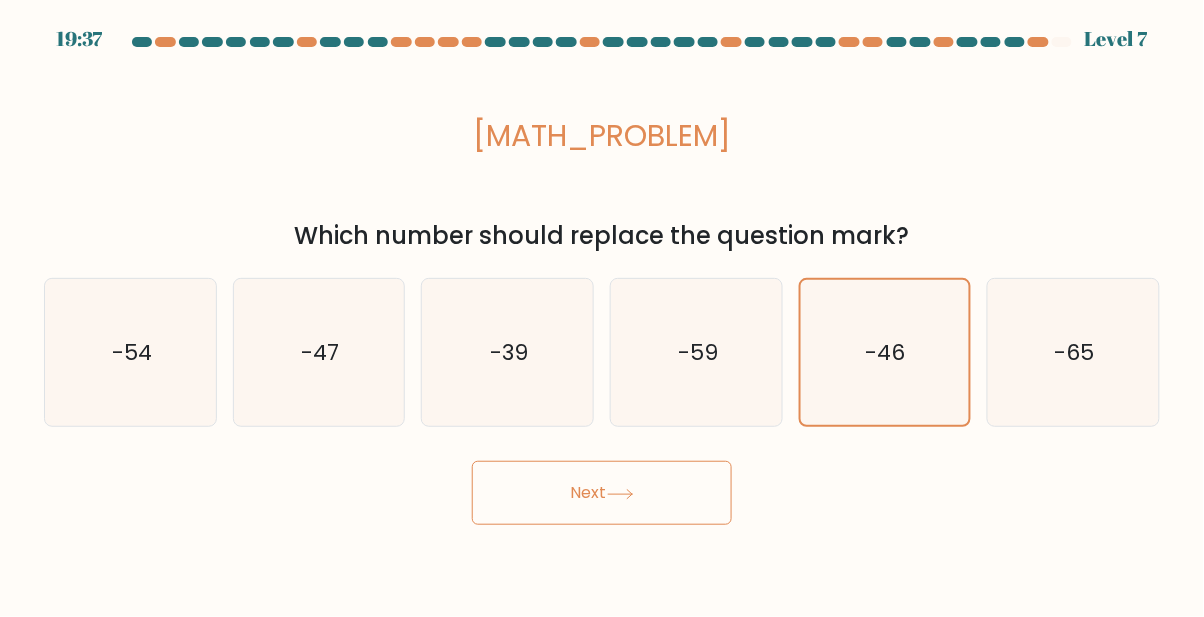 click on "Next" at bounding box center (602, 493) 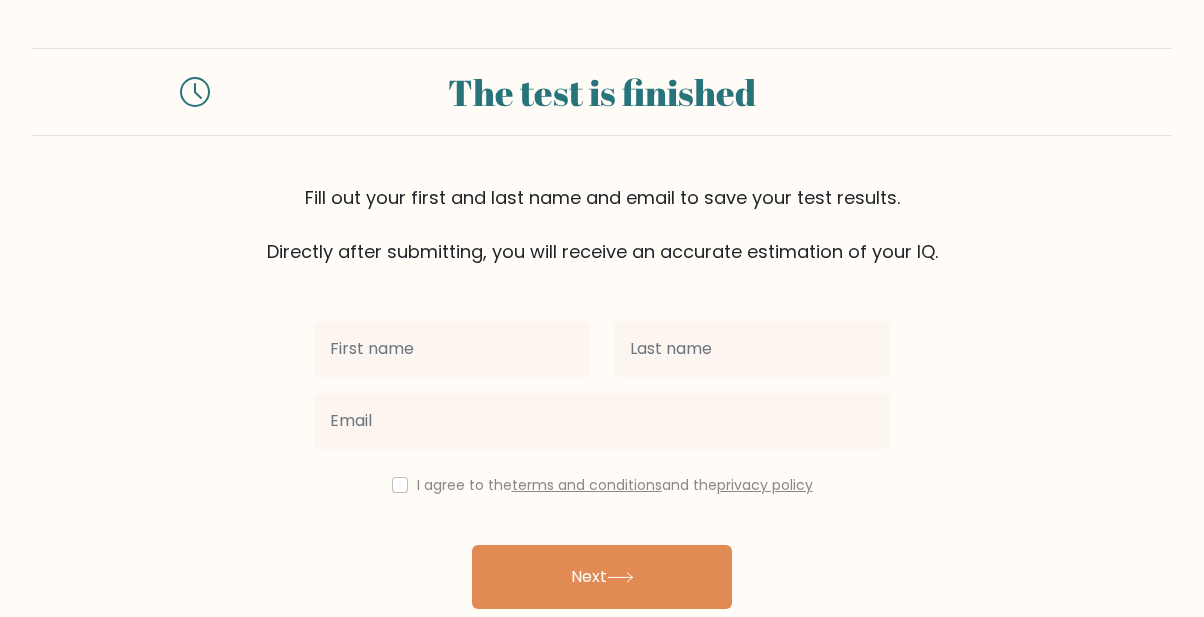 scroll, scrollTop: 0, scrollLeft: 0, axis: both 